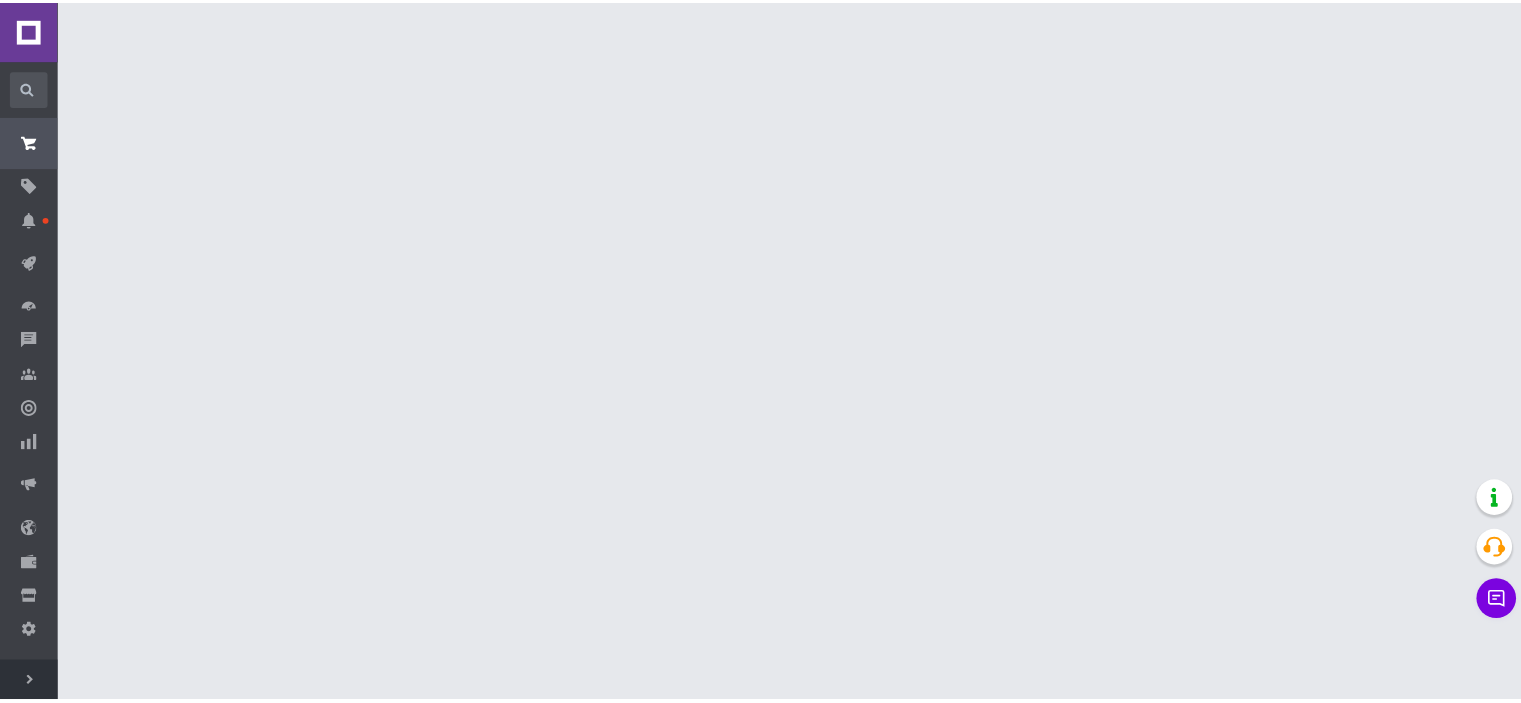 scroll, scrollTop: 0, scrollLeft: 0, axis: both 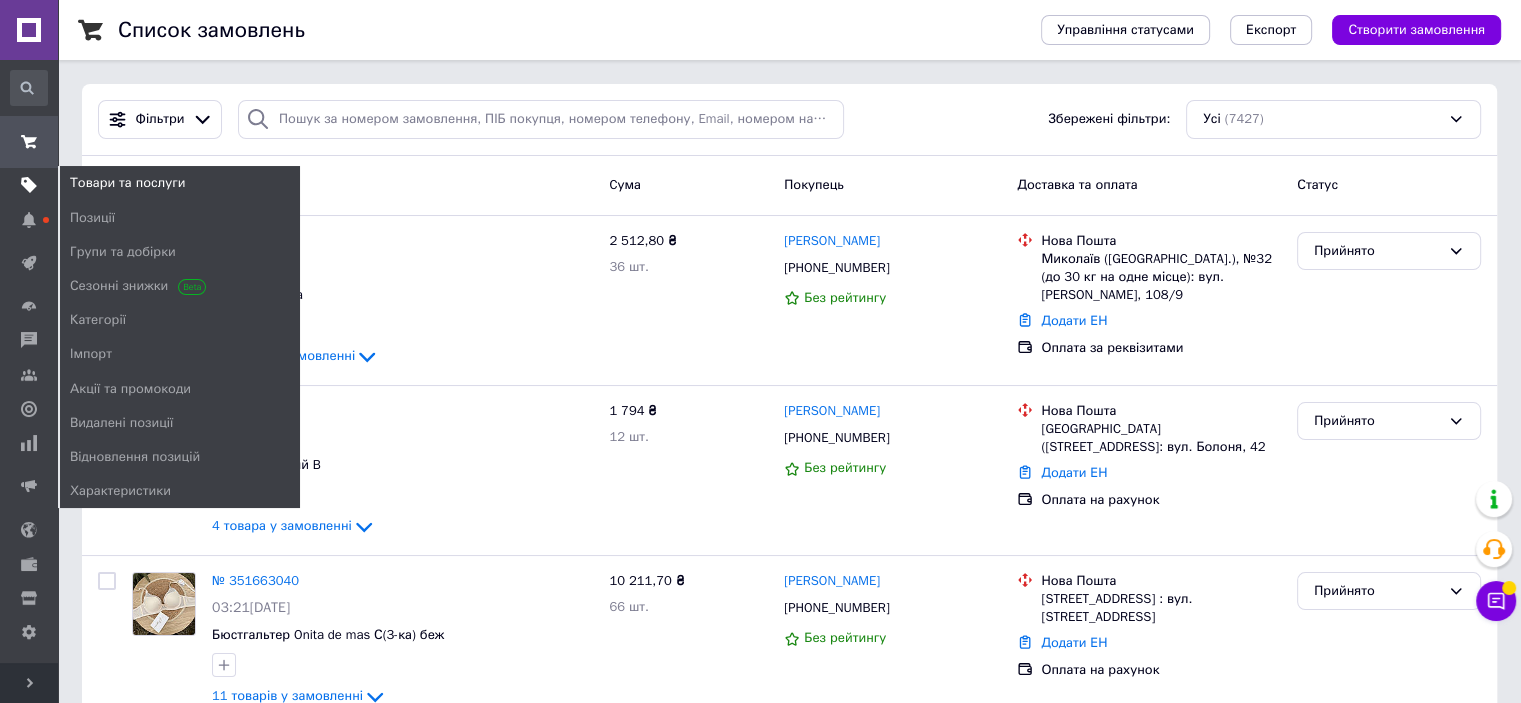 click 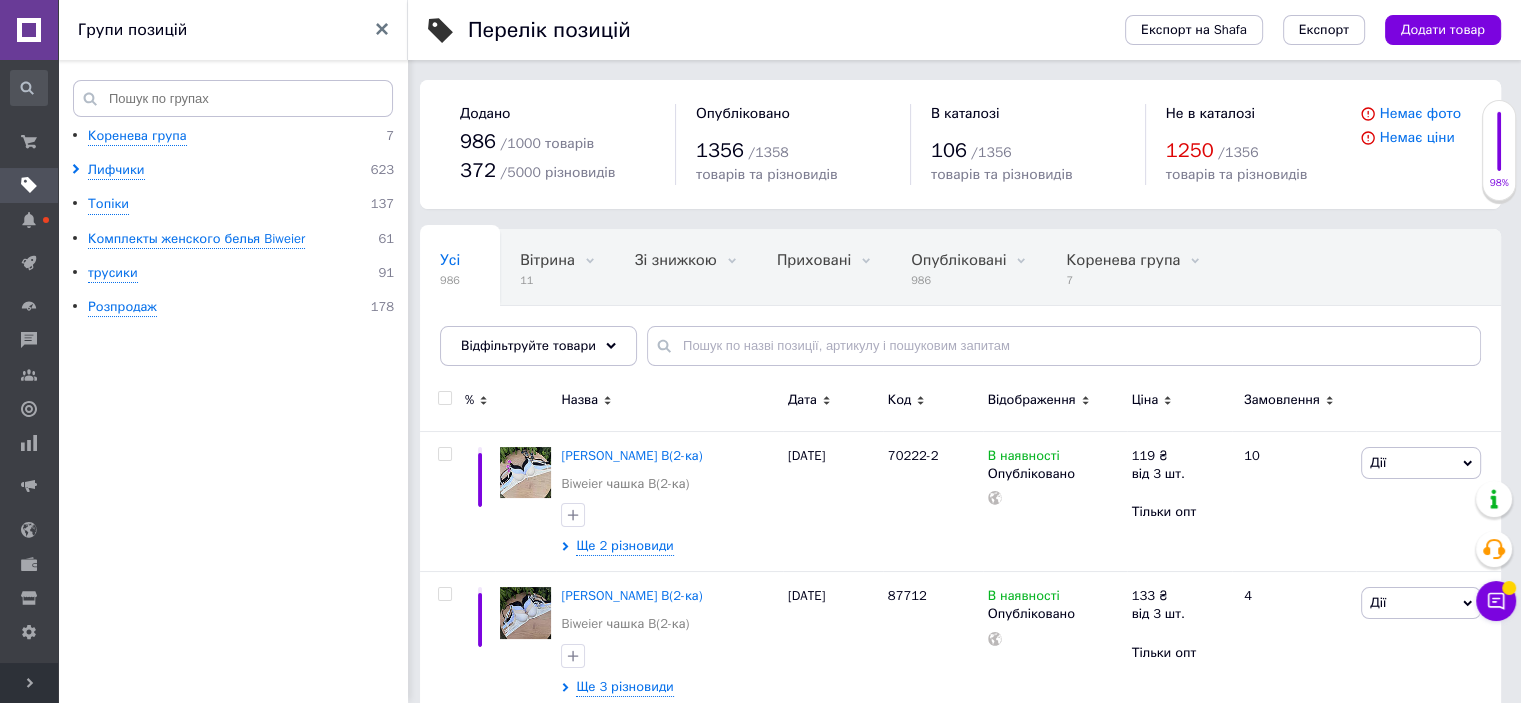 scroll, scrollTop: 600, scrollLeft: 0, axis: vertical 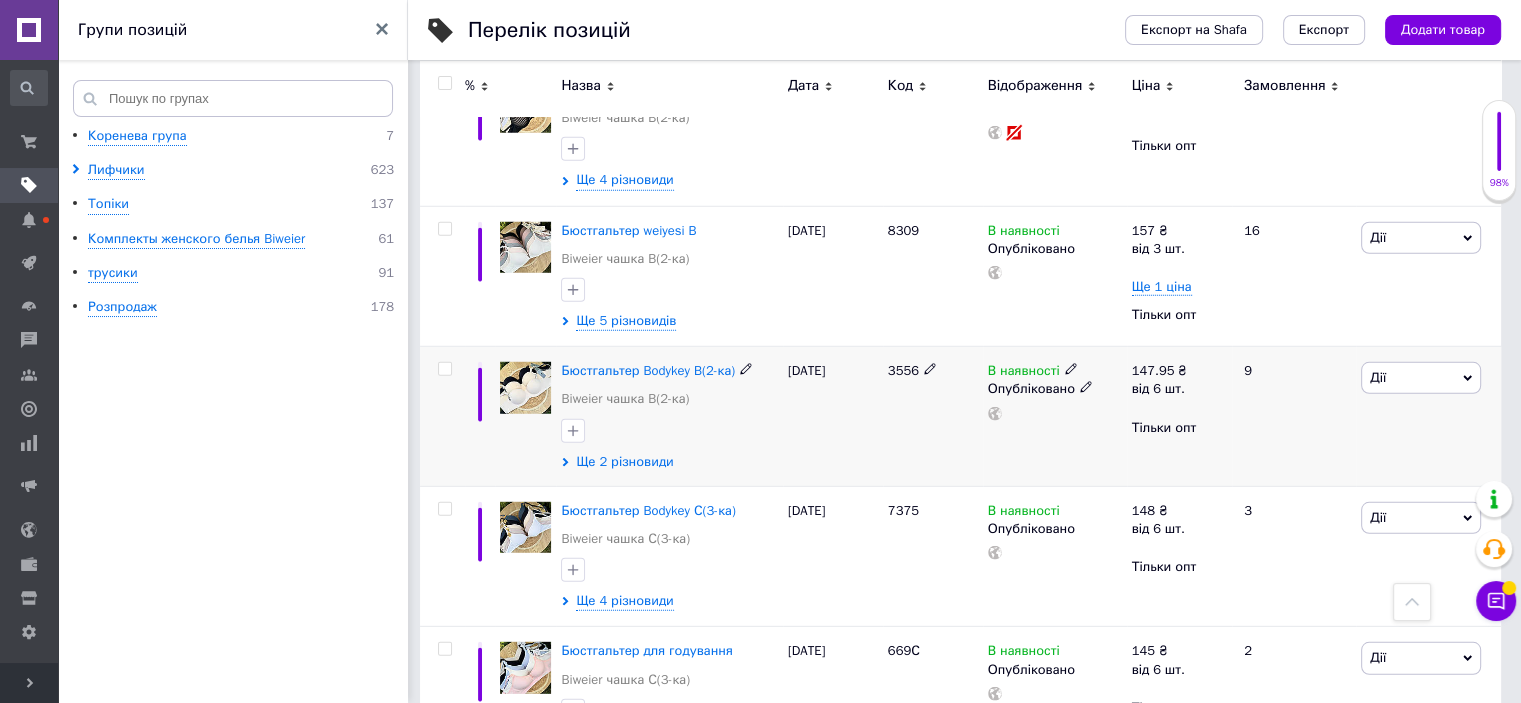 click on "Ще 2 різновиди" at bounding box center (624, 462) 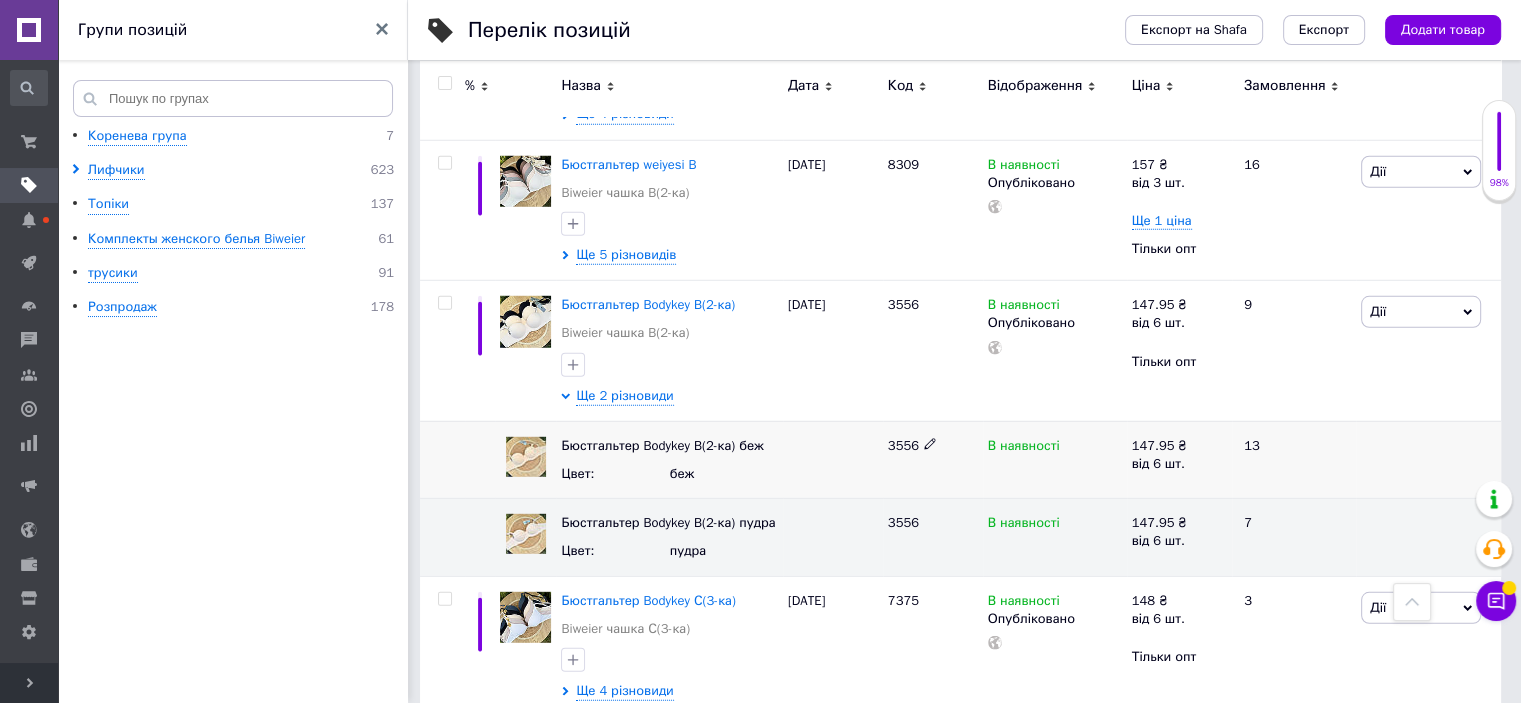 scroll, scrollTop: 13300, scrollLeft: 0, axis: vertical 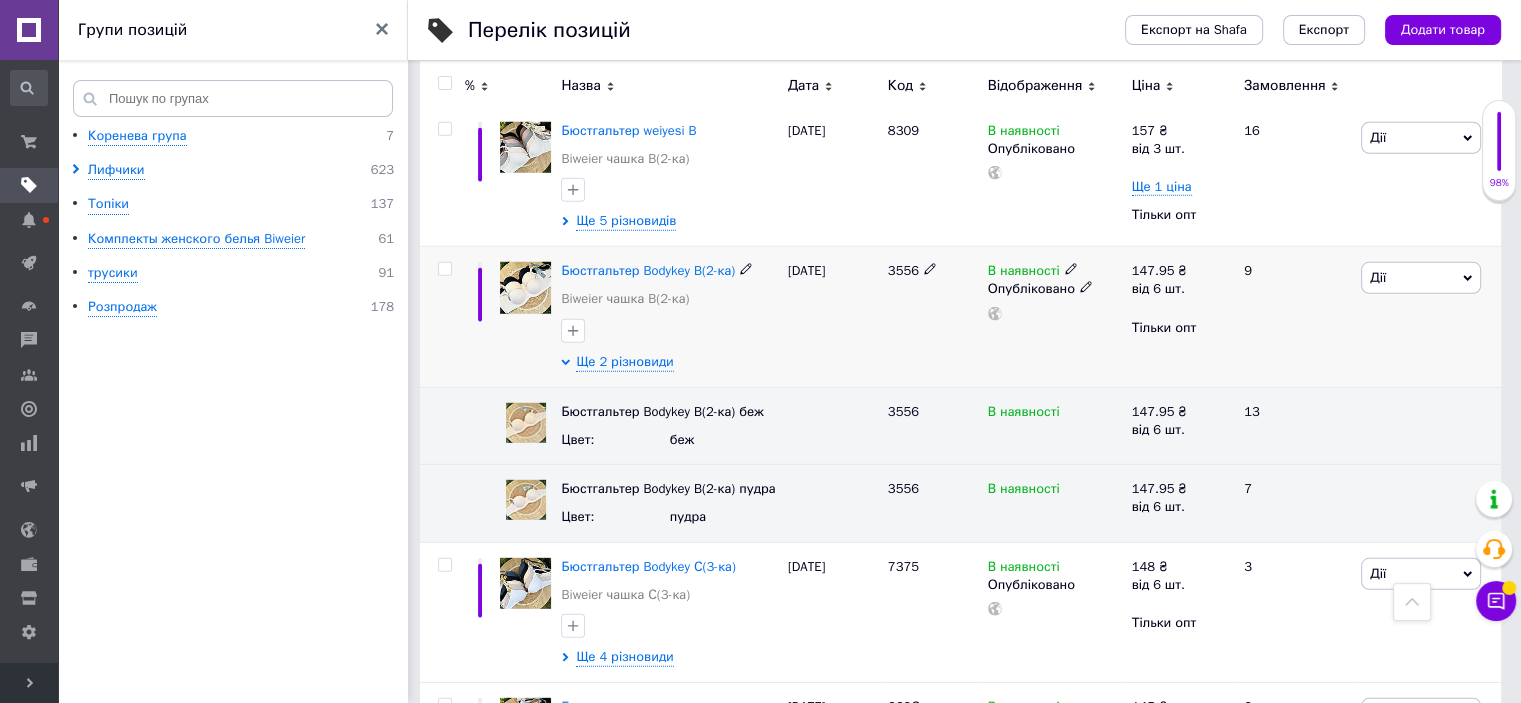 click 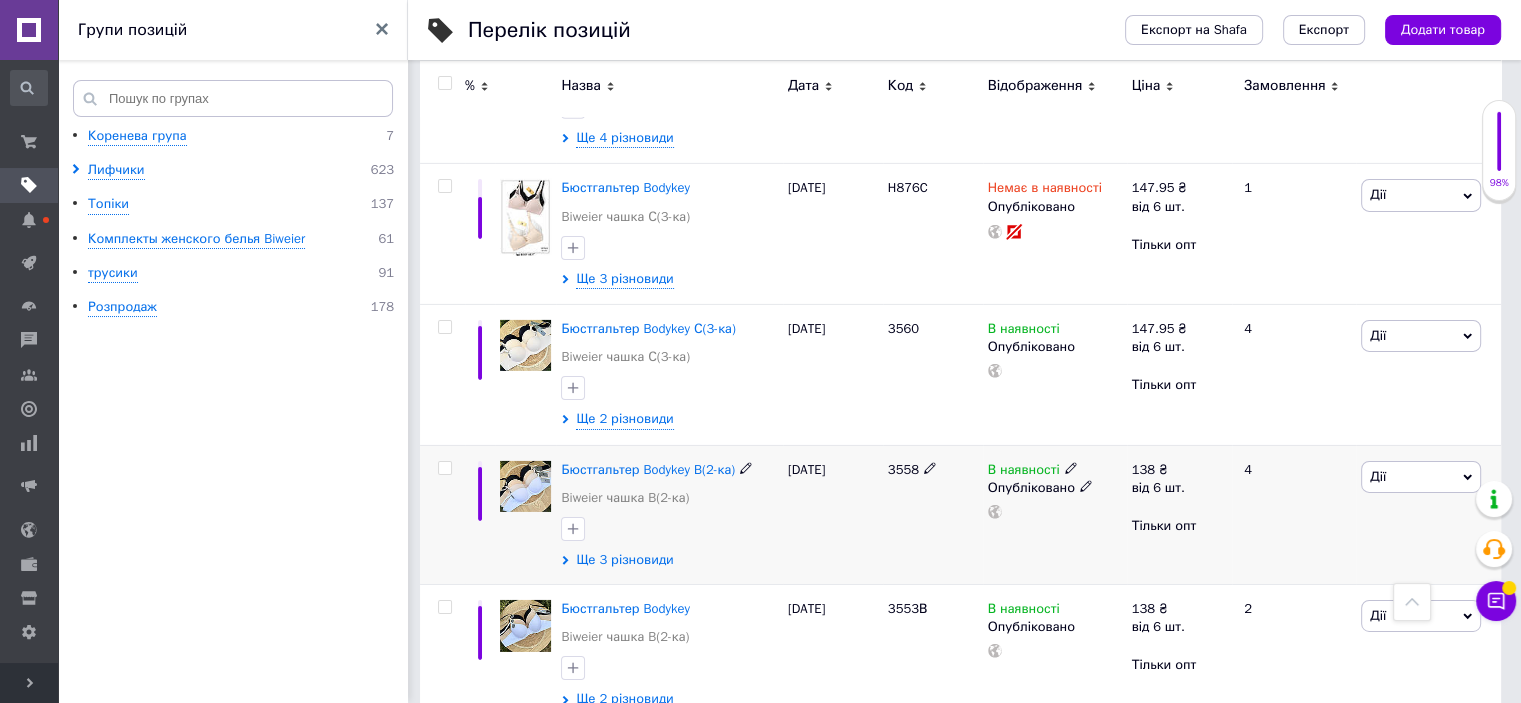 scroll, scrollTop: 14136, scrollLeft: 0, axis: vertical 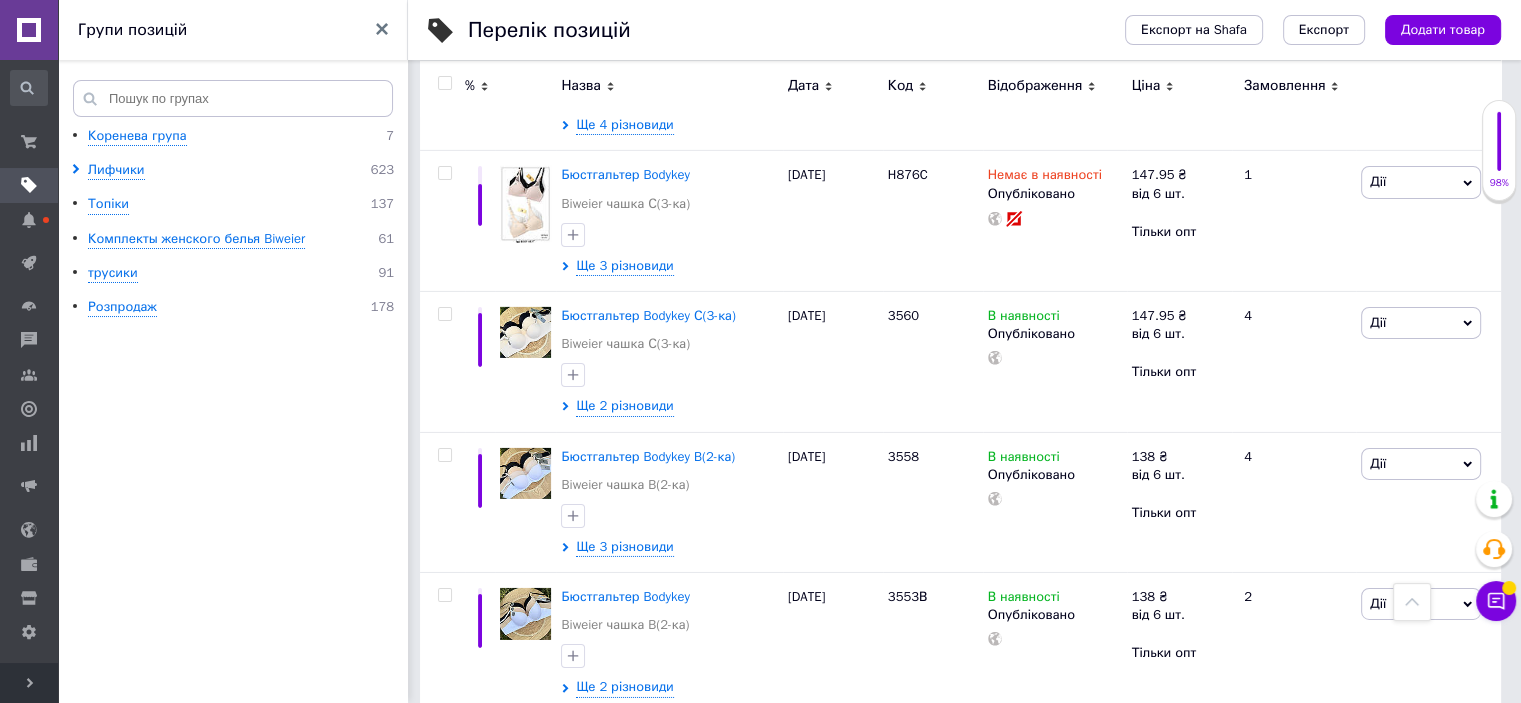 click on "2" at bounding box center [487, 754] 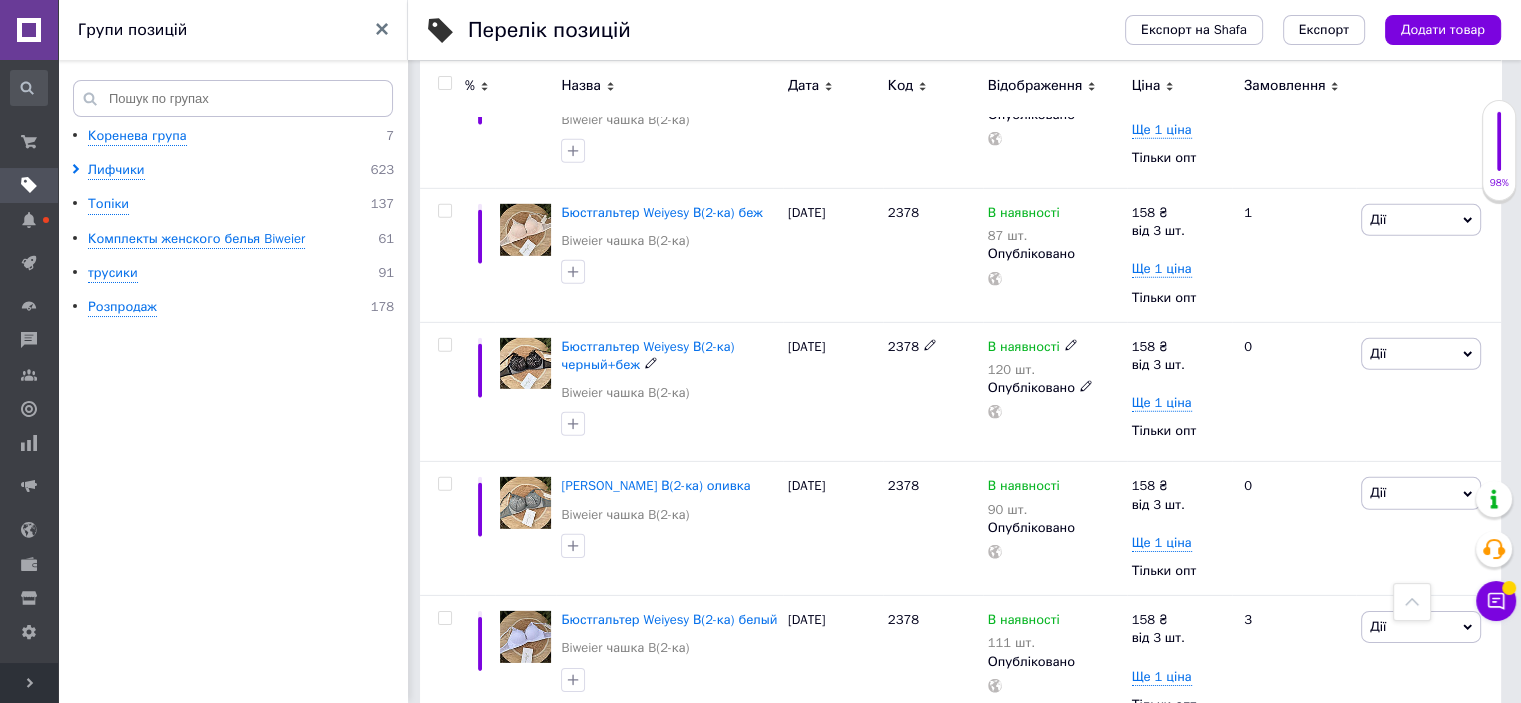 scroll, scrollTop: 13859, scrollLeft: 0, axis: vertical 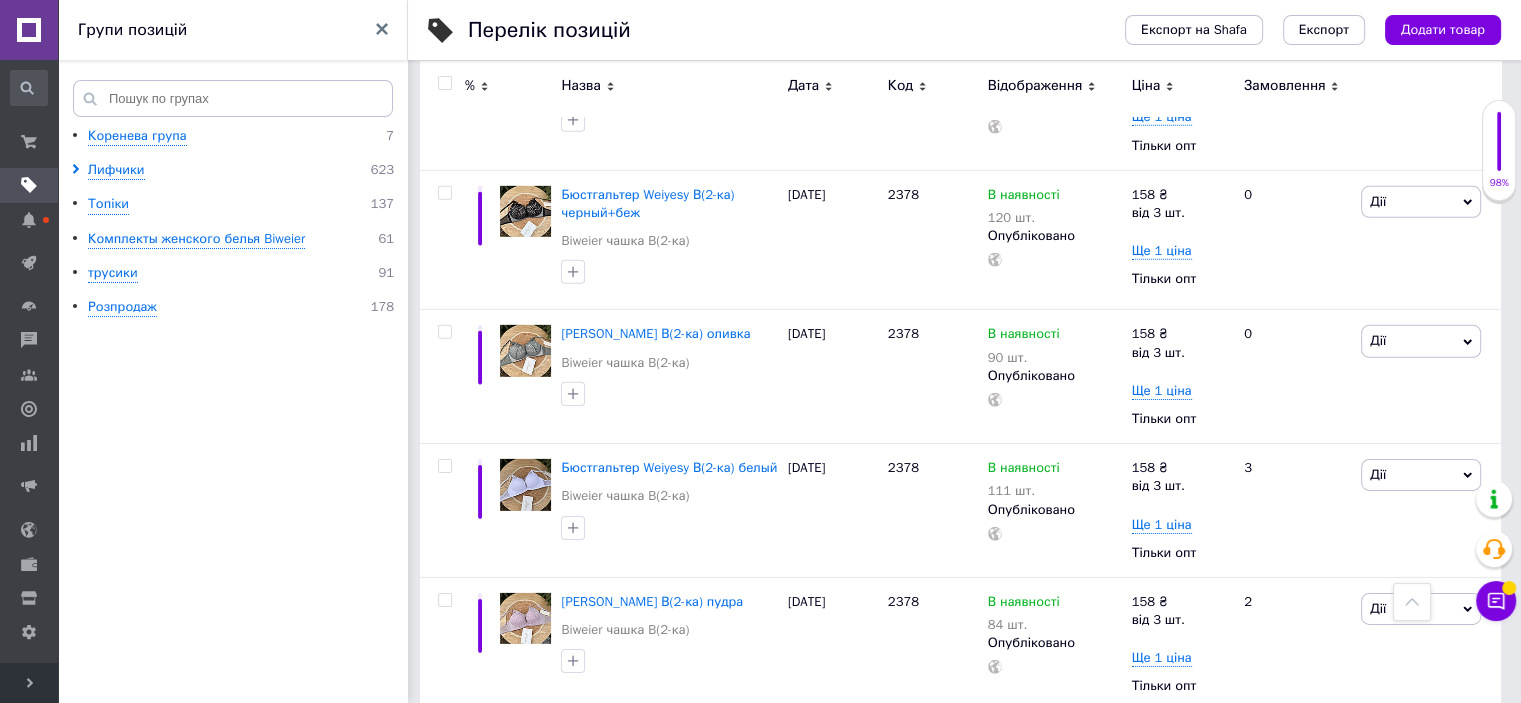 click on "3" at bounding box center [654, 1165] 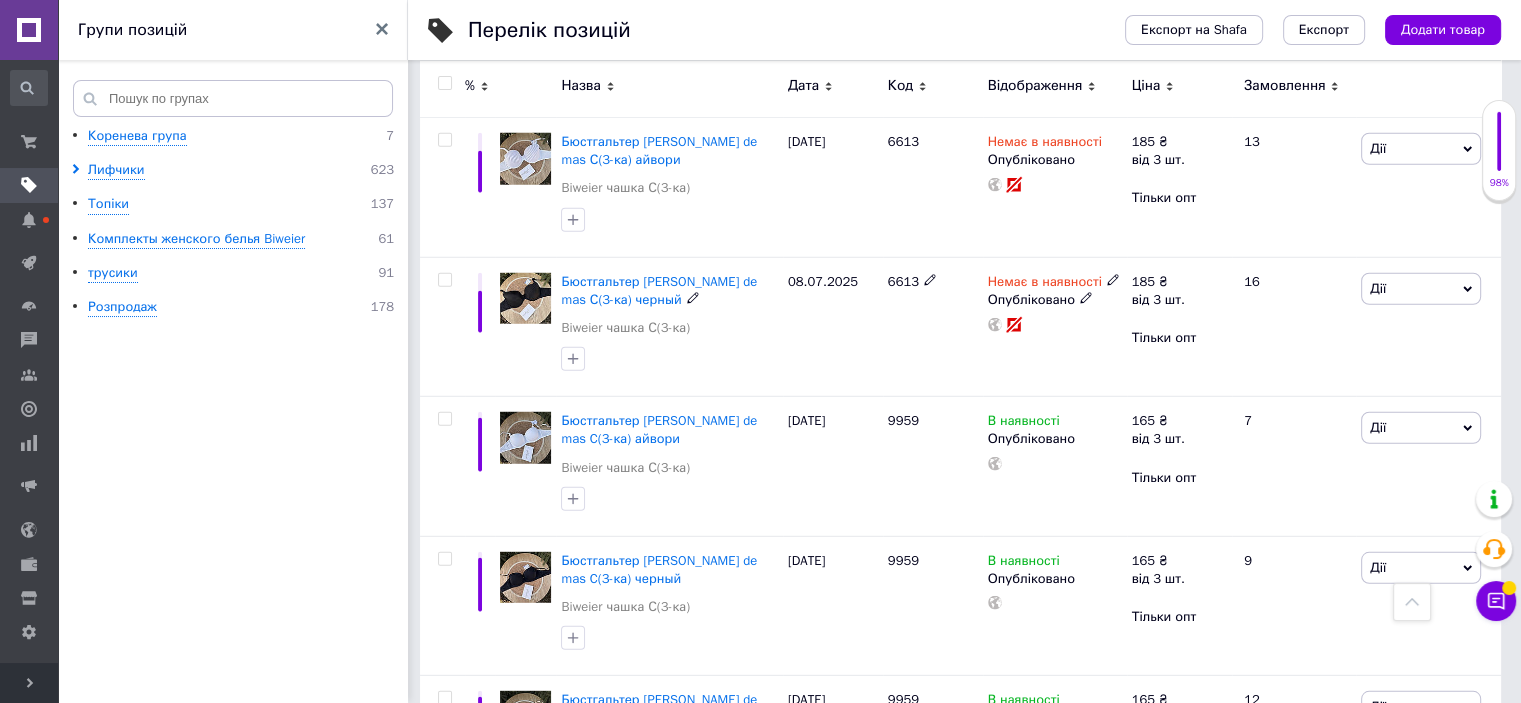 scroll, scrollTop: 13295, scrollLeft: 0, axis: vertical 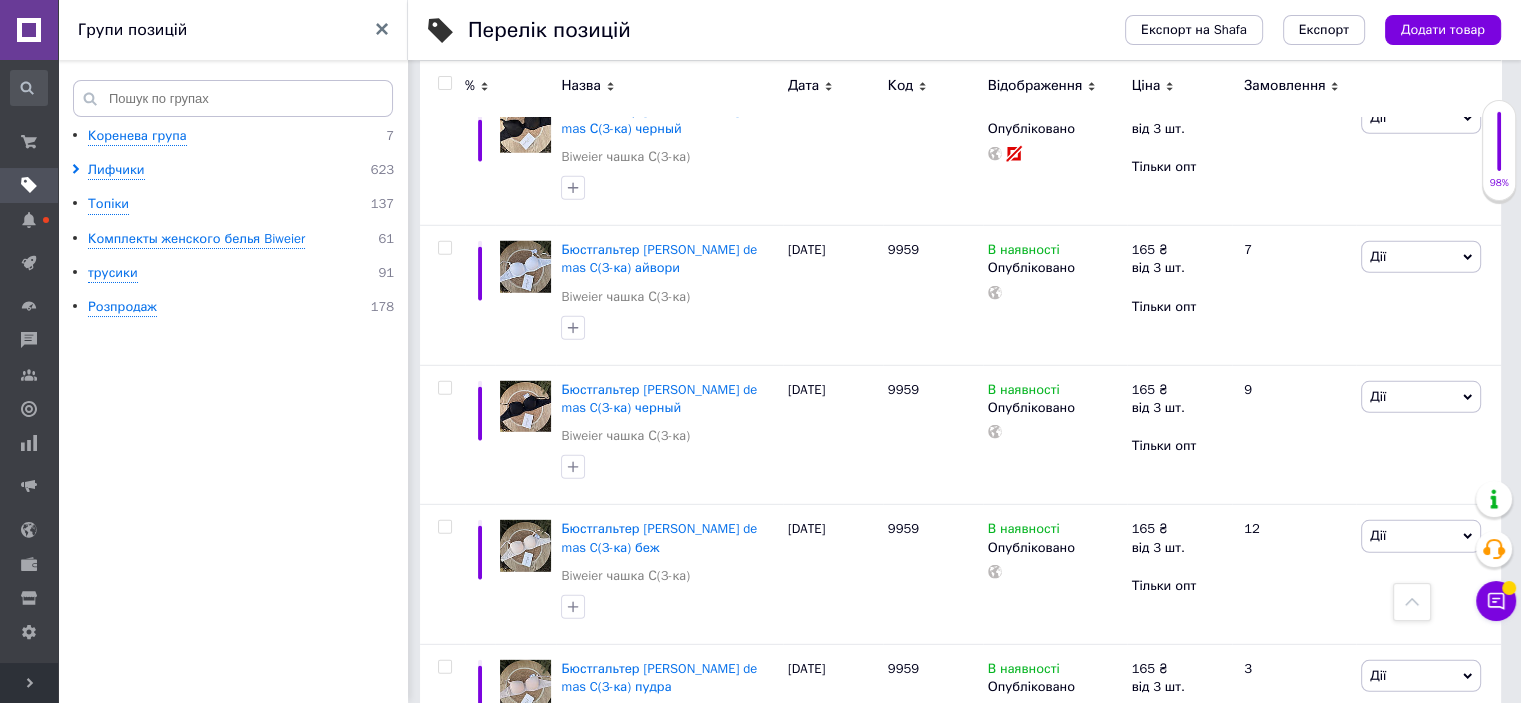click on "4" at bounding box center [699, 824] 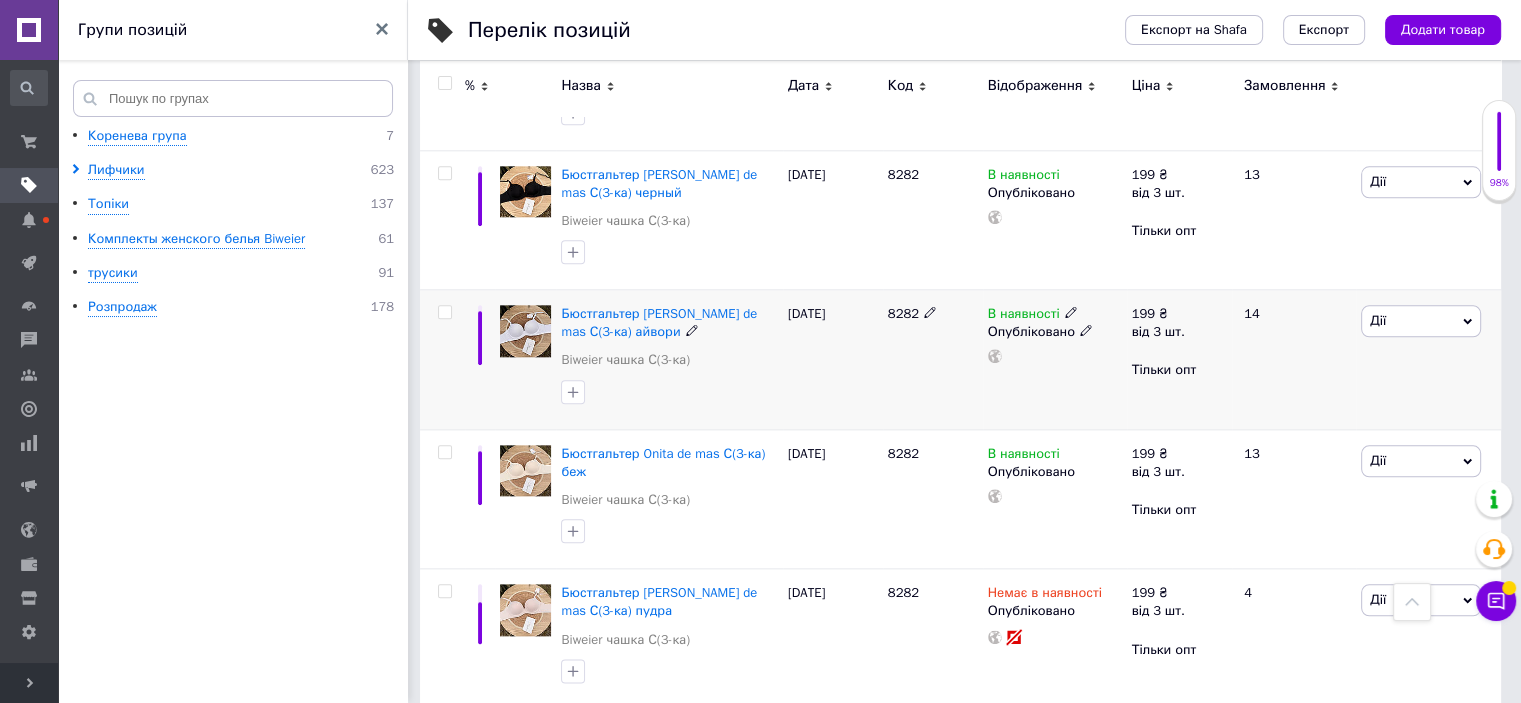 scroll, scrollTop: 2200, scrollLeft: 0, axis: vertical 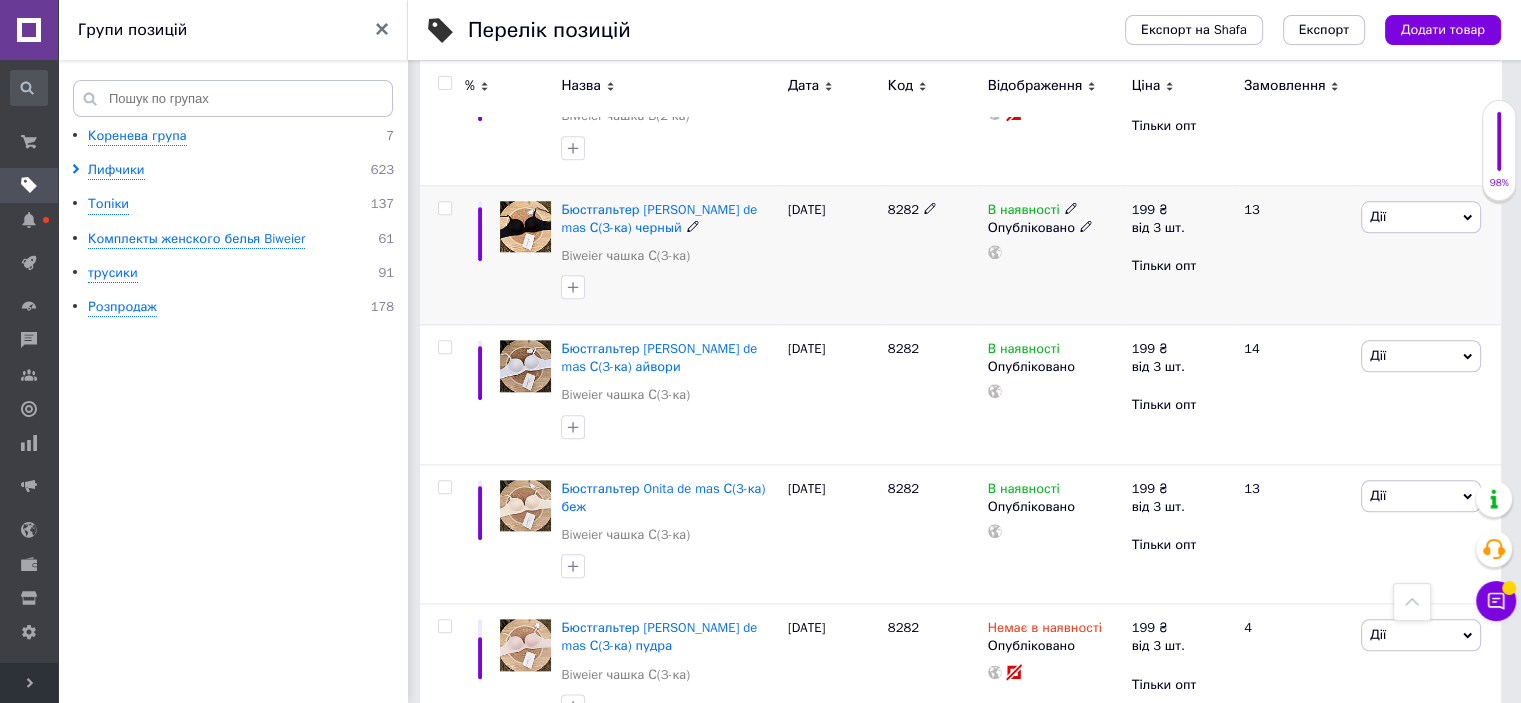 click 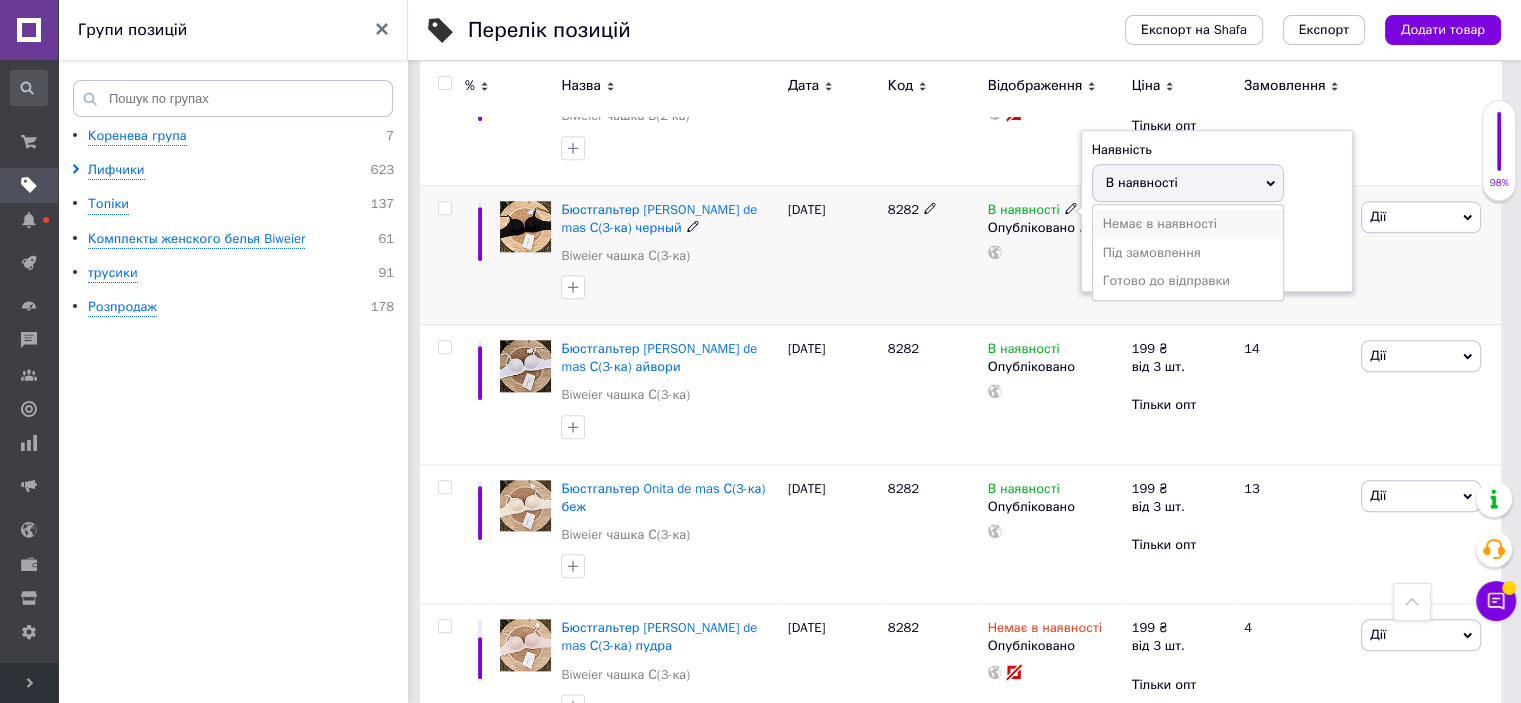 click on "Немає в наявності" at bounding box center [1188, 224] 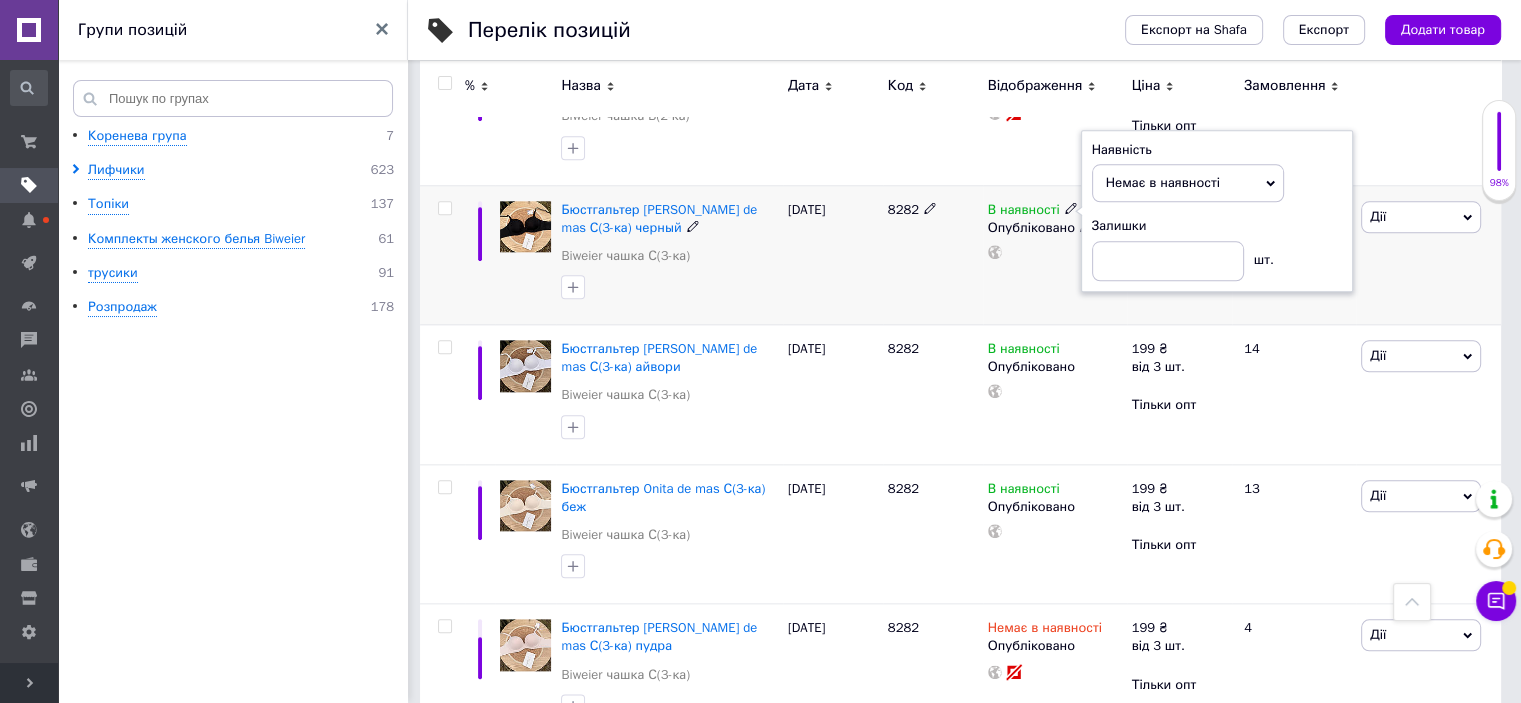 click on "В наявності Наявність Немає в наявності В наявності Під замовлення Готово до відправки Залишки шт. Опубліковано" at bounding box center (1055, 255) 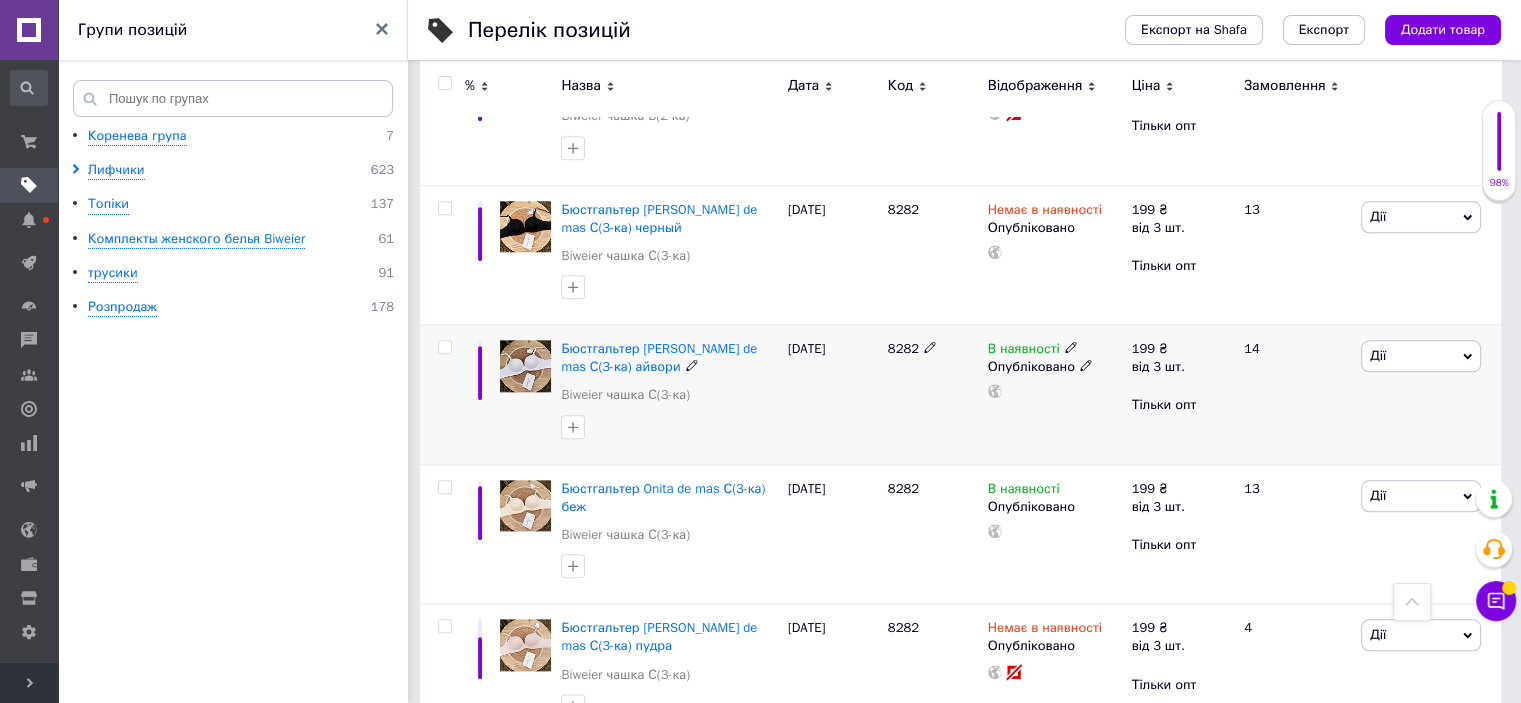 click 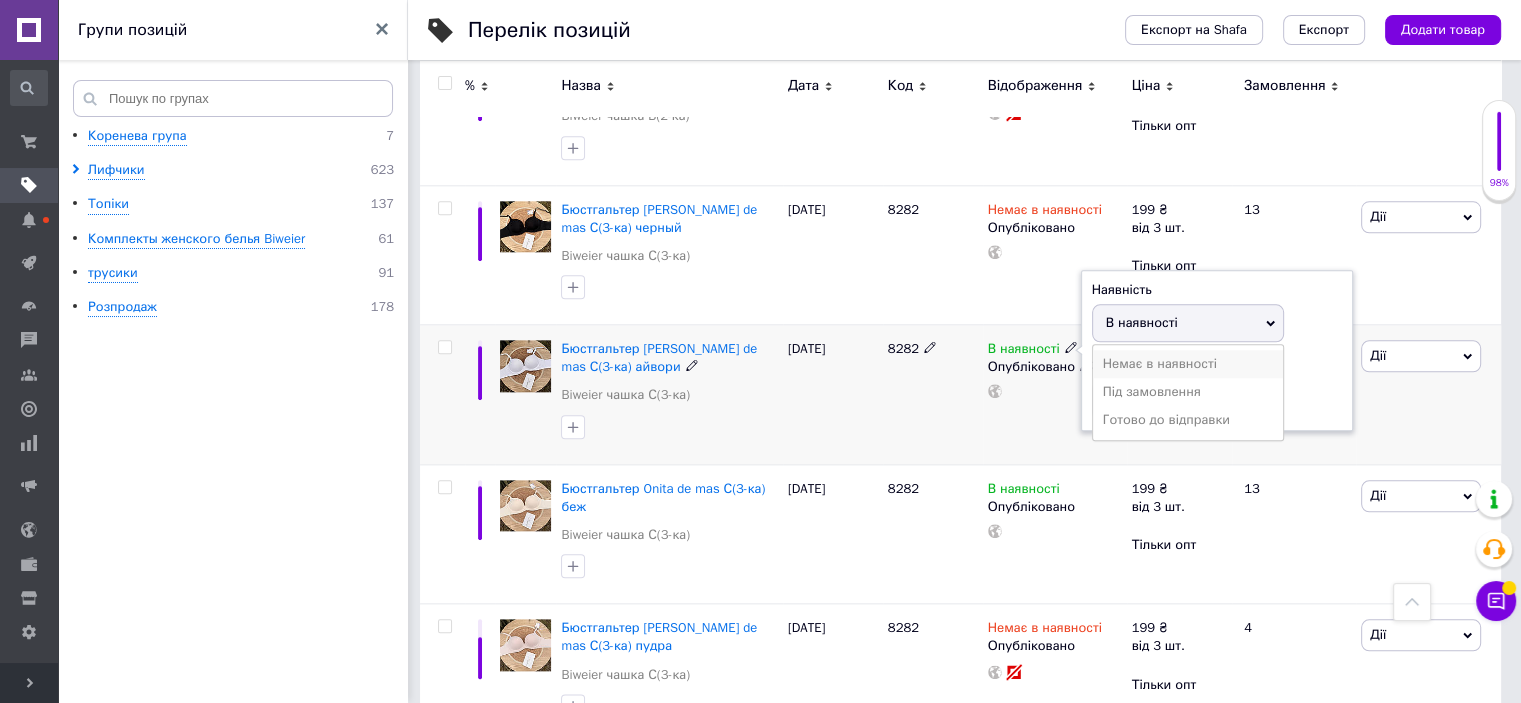 click on "Немає в наявності" at bounding box center [1188, 364] 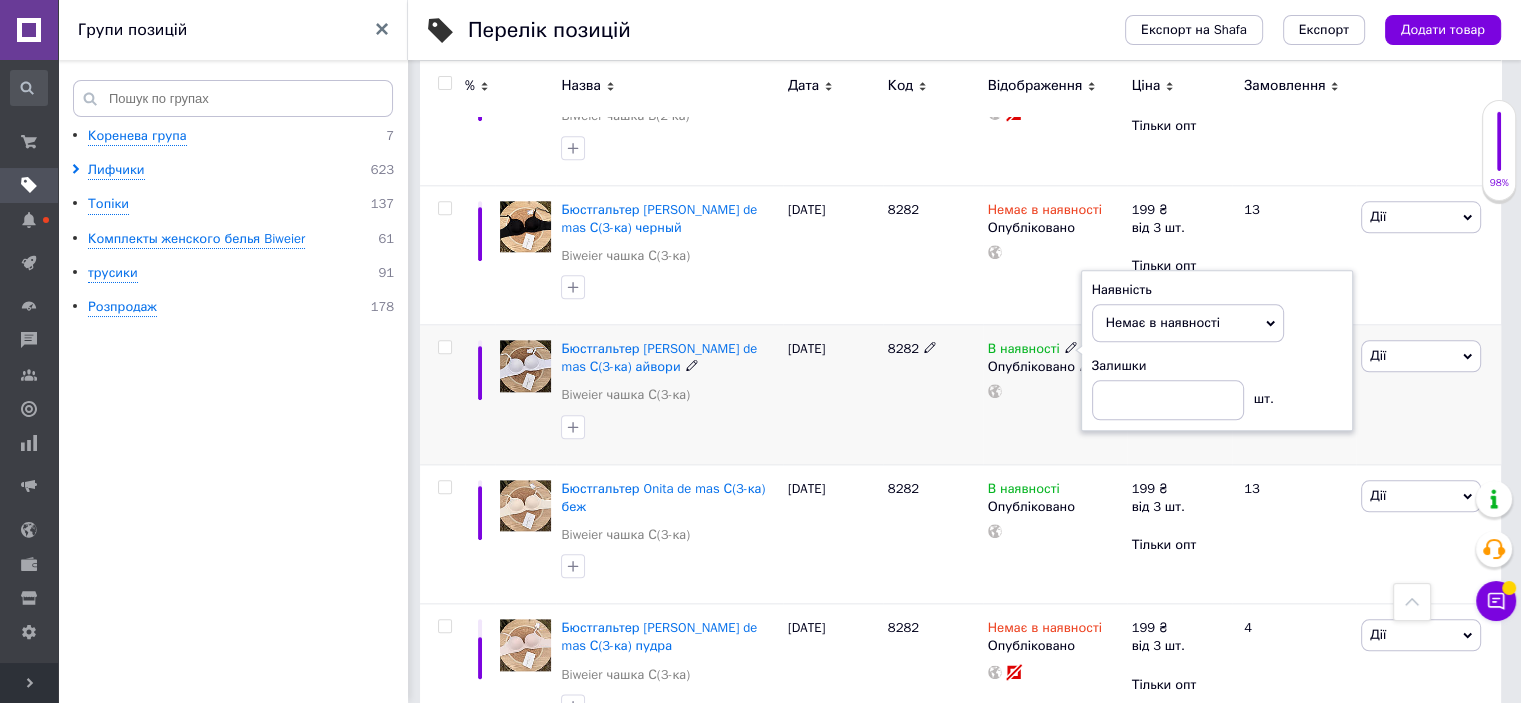 click on "8282" at bounding box center [933, 395] 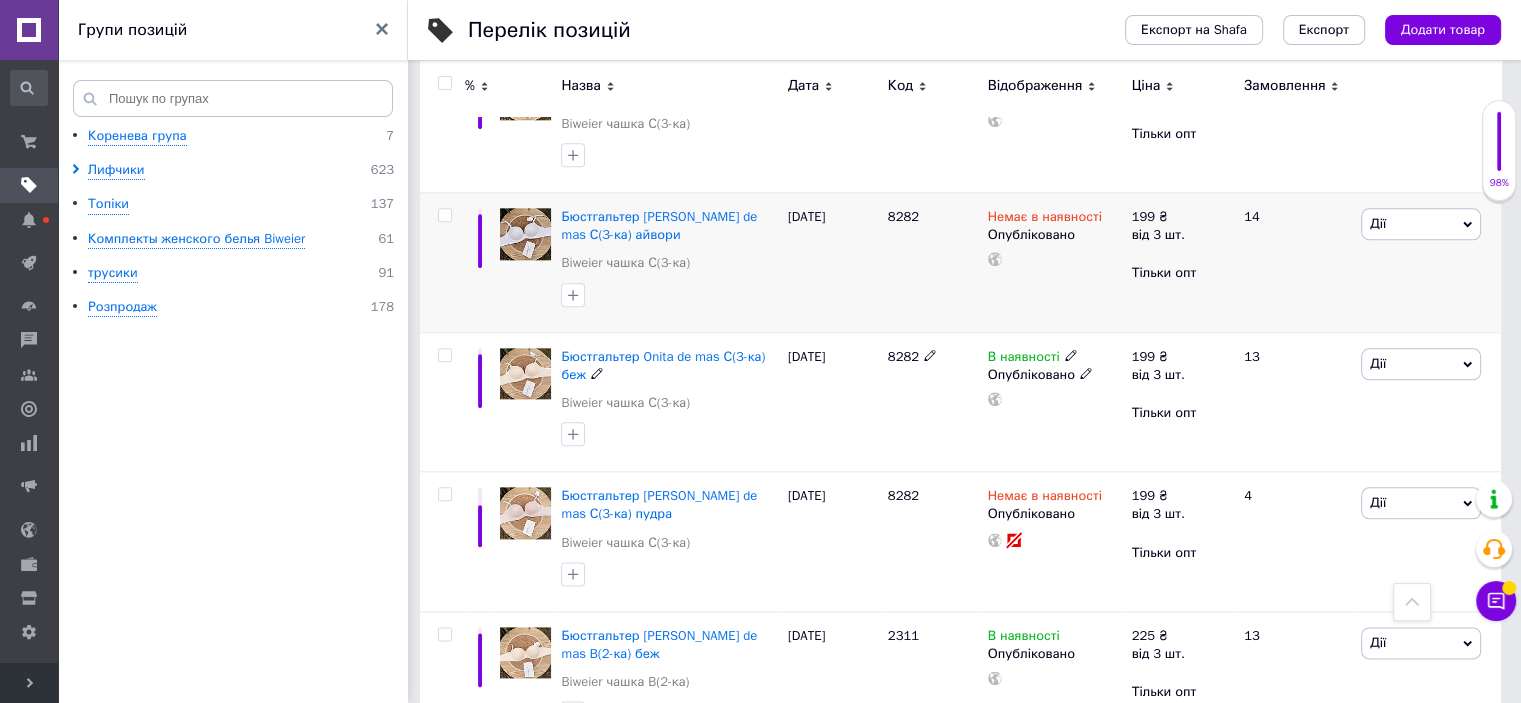 scroll, scrollTop: 2400, scrollLeft: 0, axis: vertical 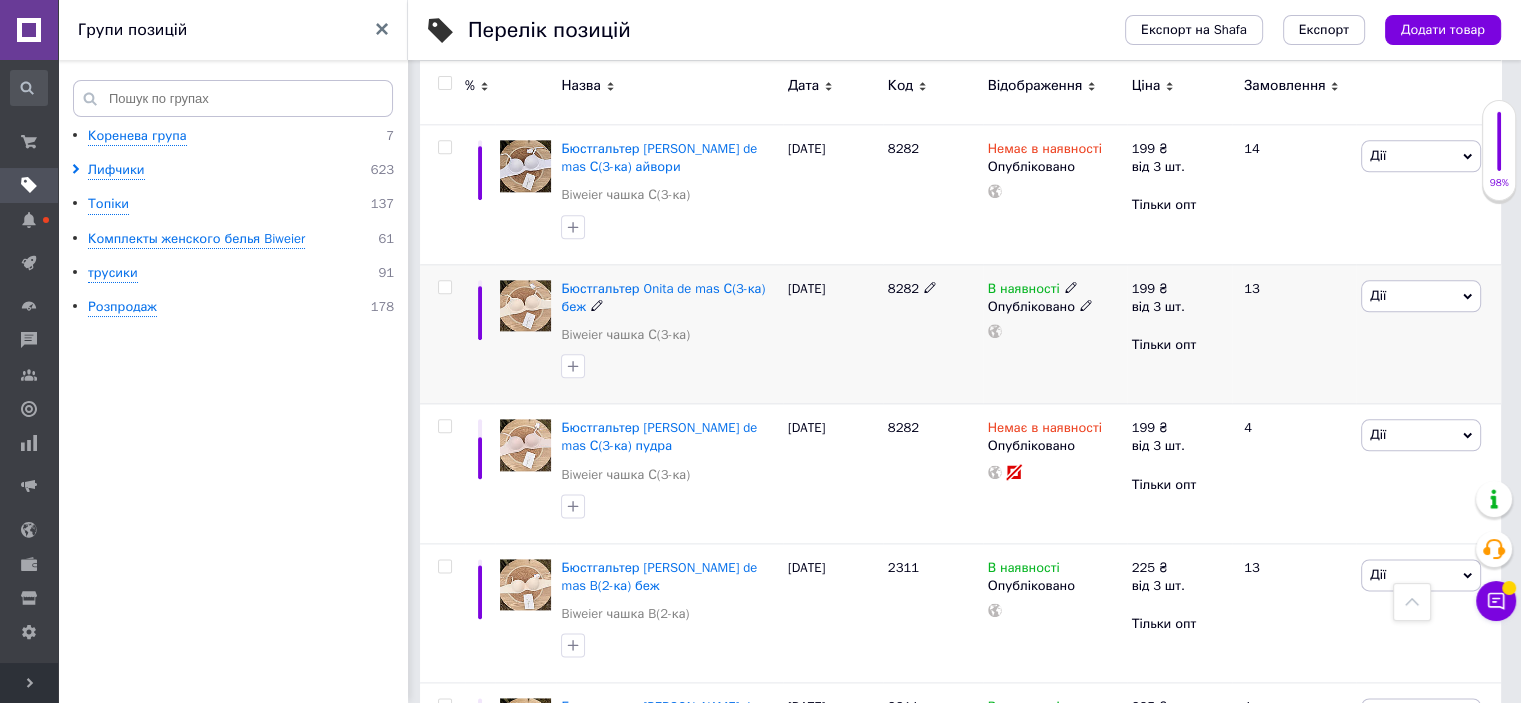click 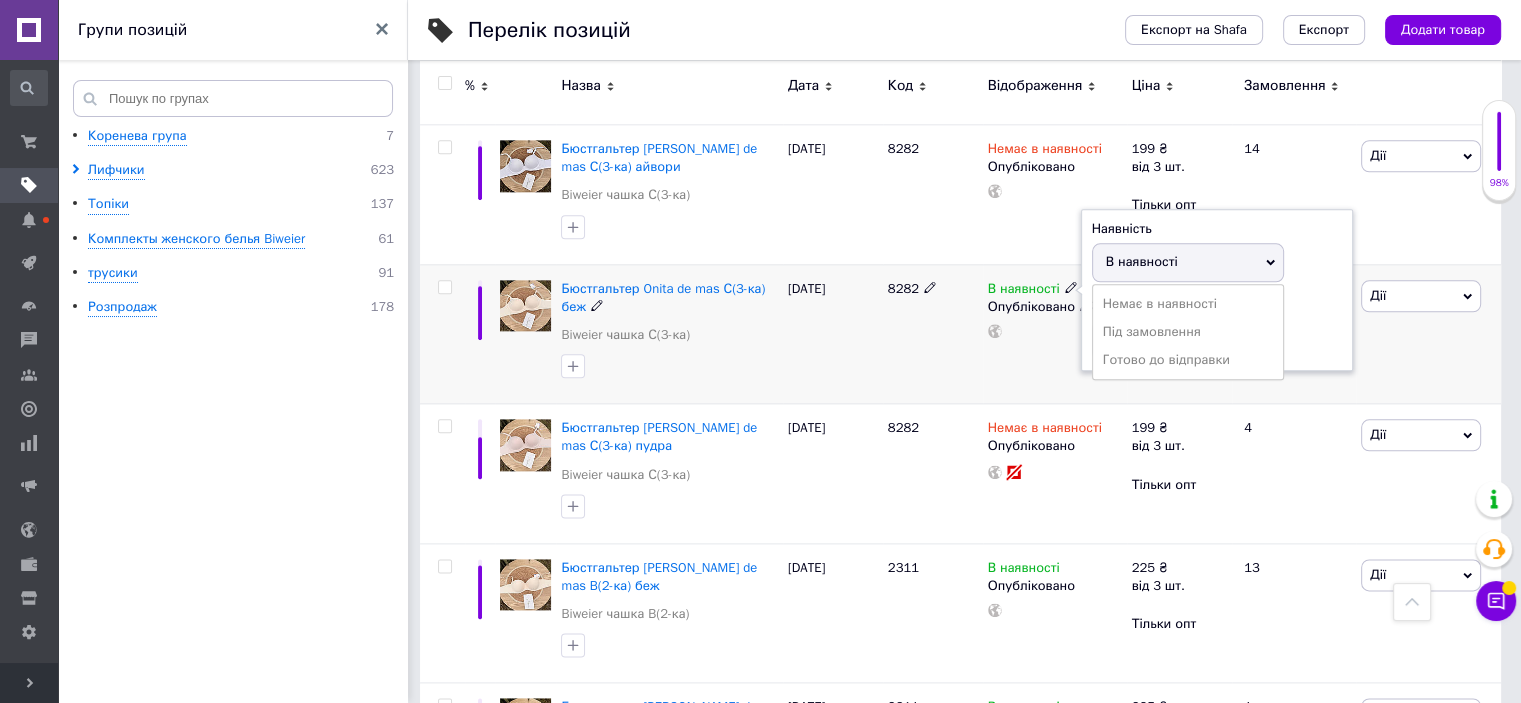 click on "Наявність В наявності Немає в наявності Під замовлення Готово до відправки Залишки шт." at bounding box center (1217, 290) 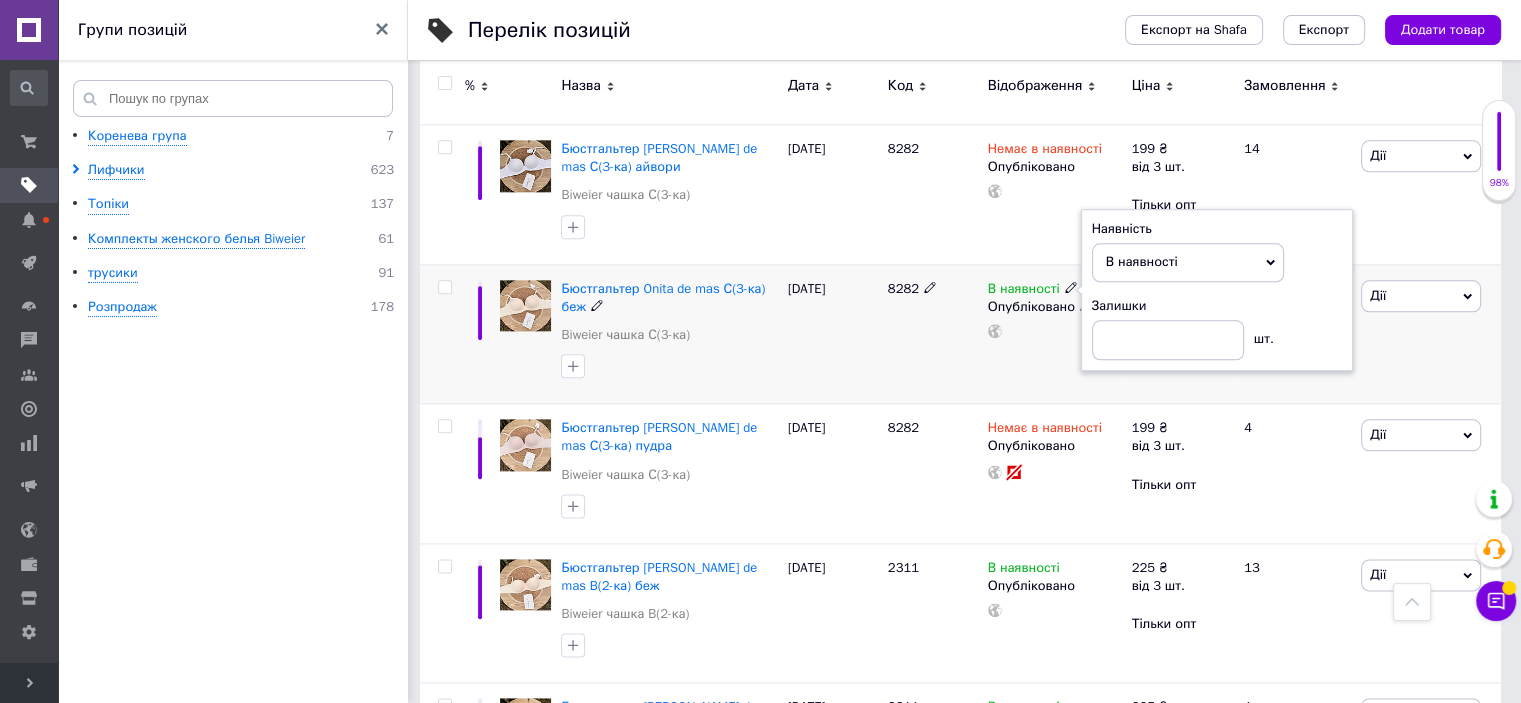 click on "В наявності" at bounding box center [1188, 262] 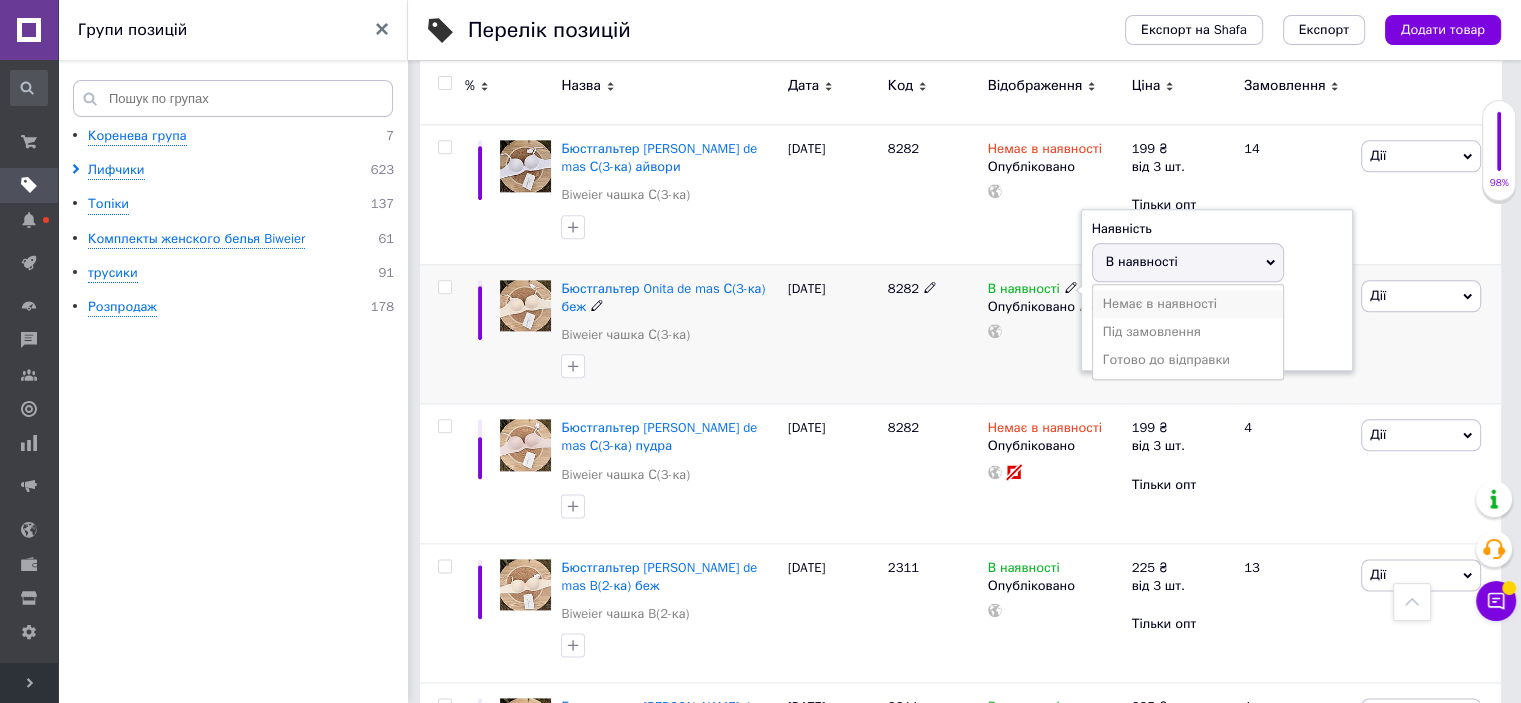 click on "Немає в наявності" at bounding box center [1188, 304] 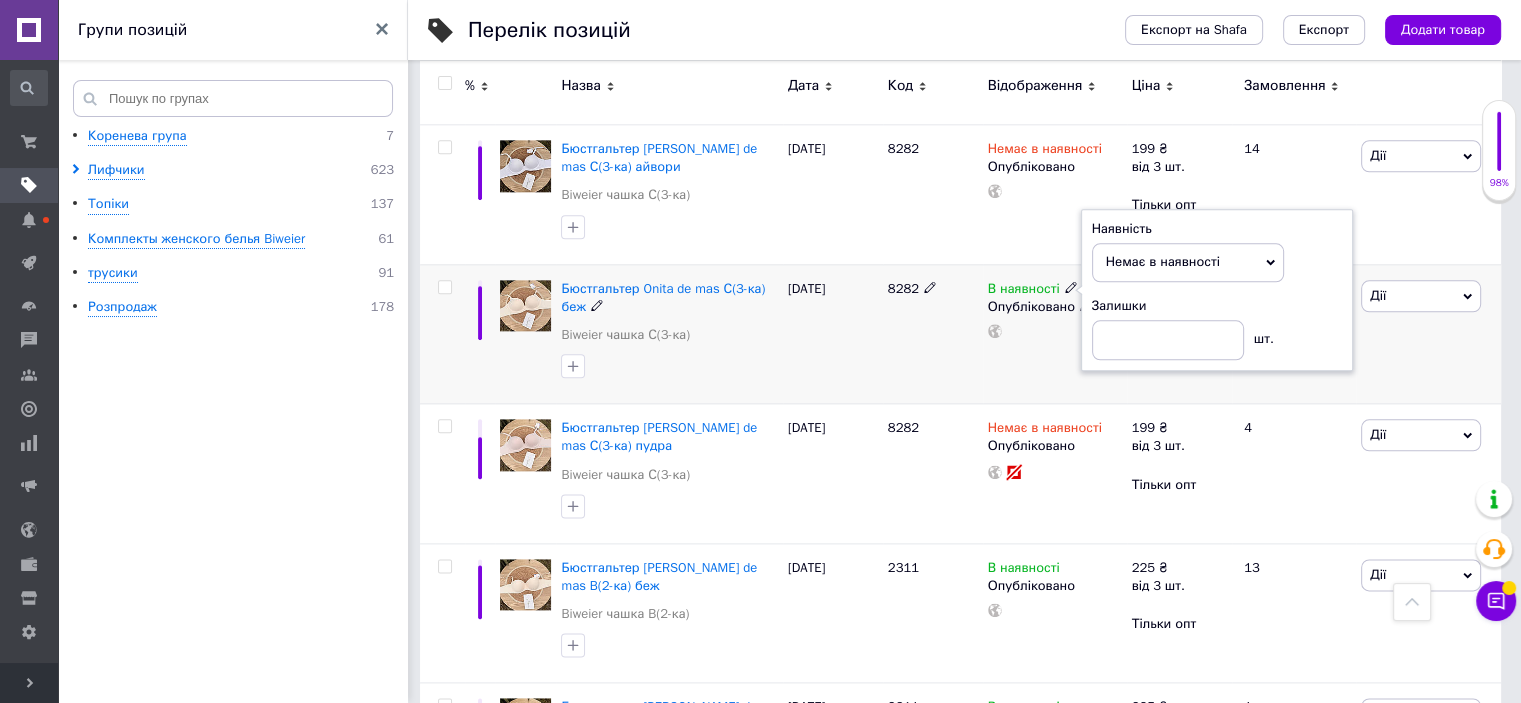 click on "8282" at bounding box center (933, 334) 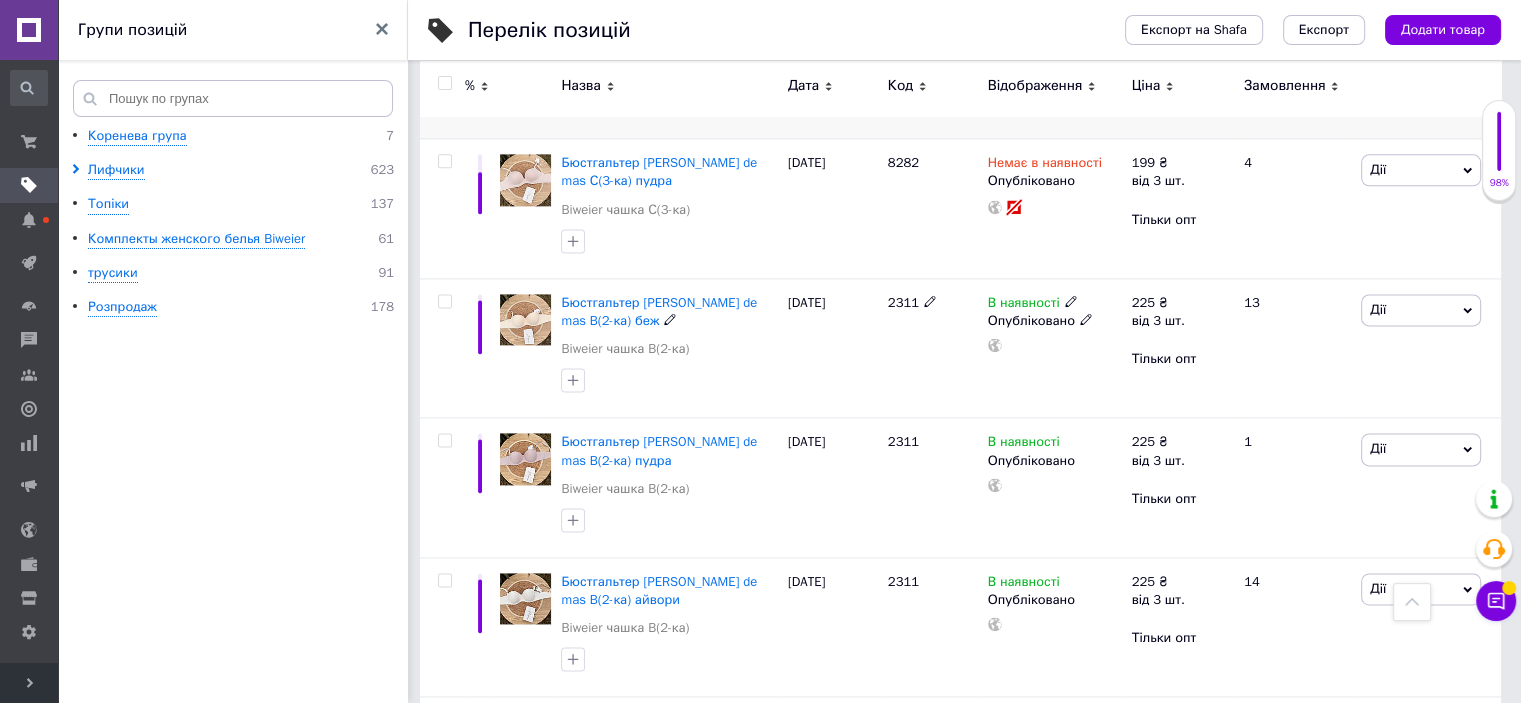 scroll, scrollTop: 2700, scrollLeft: 0, axis: vertical 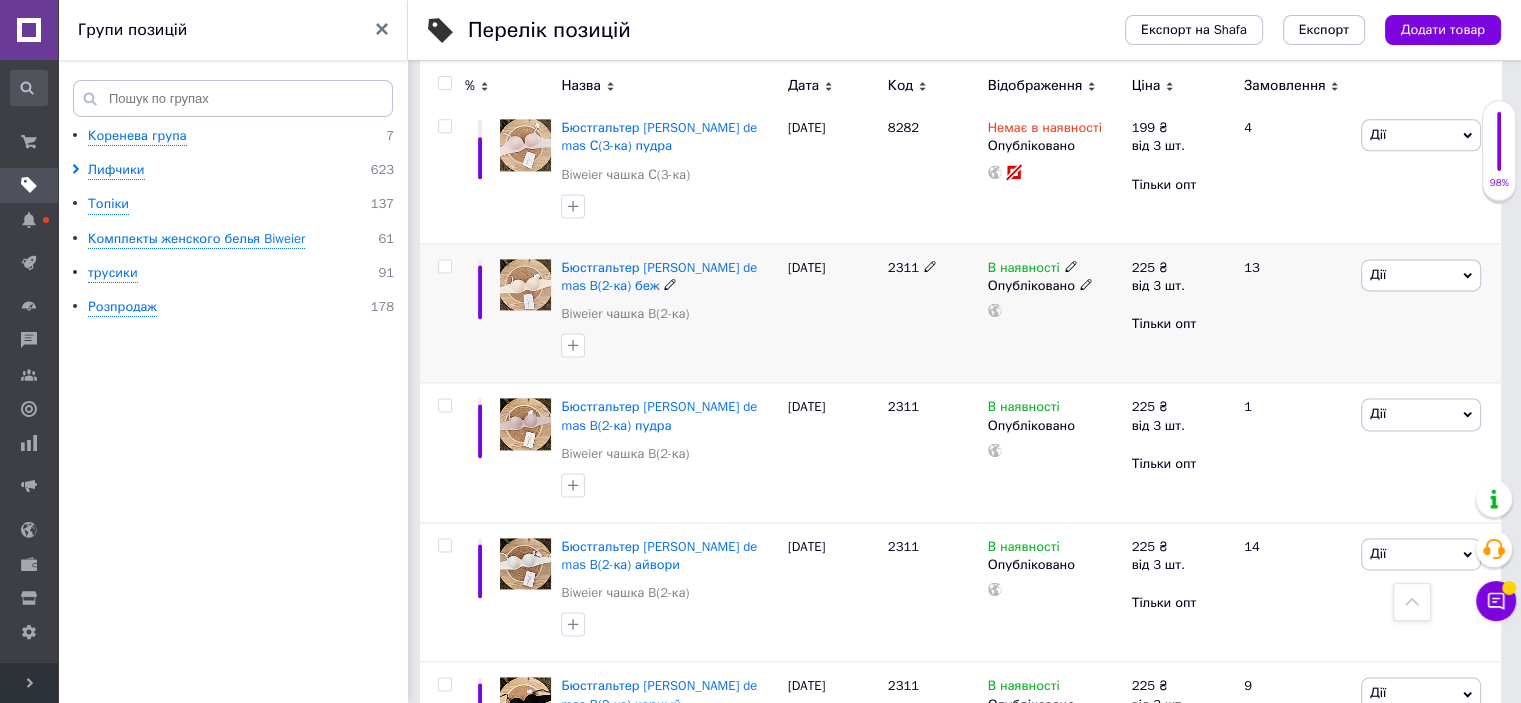 click 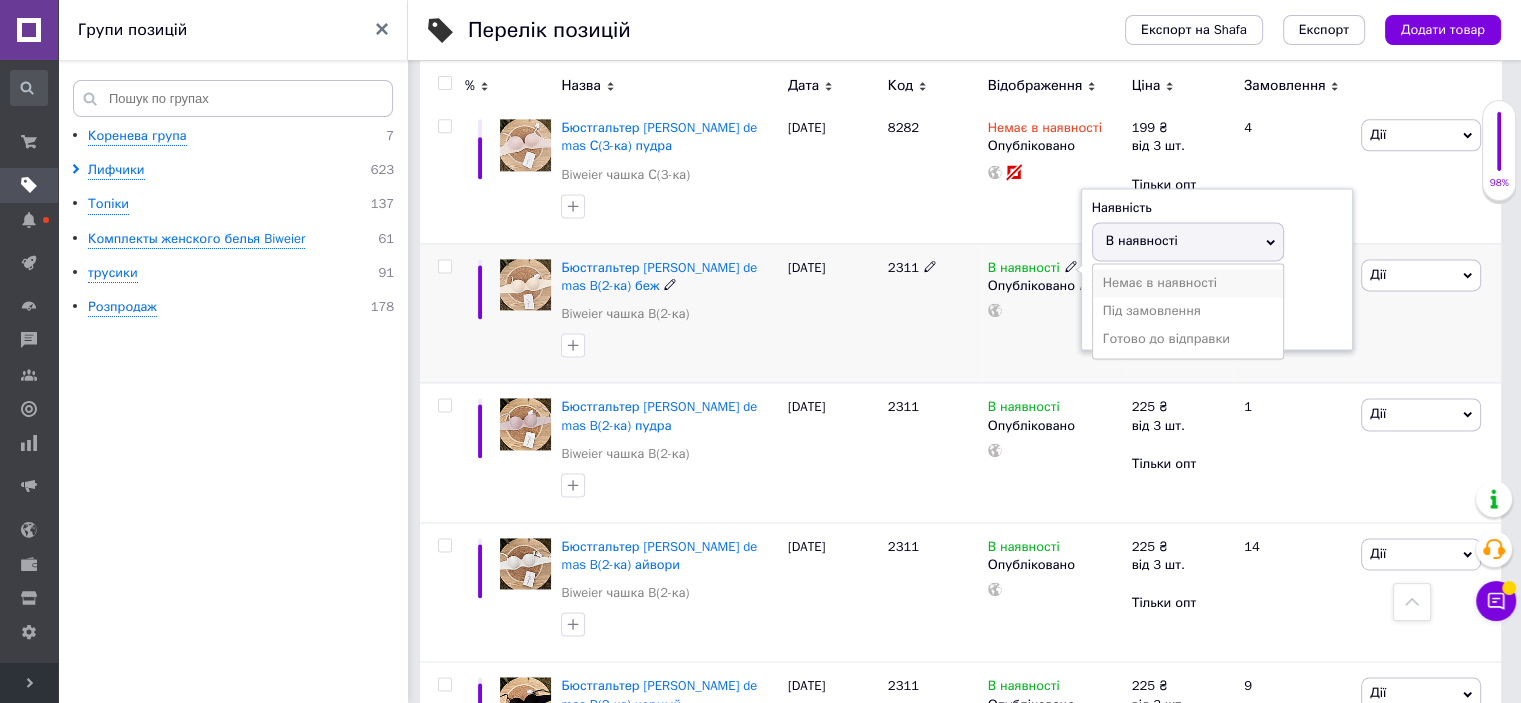 click on "Немає в наявності" at bounding box center (1188, 283) 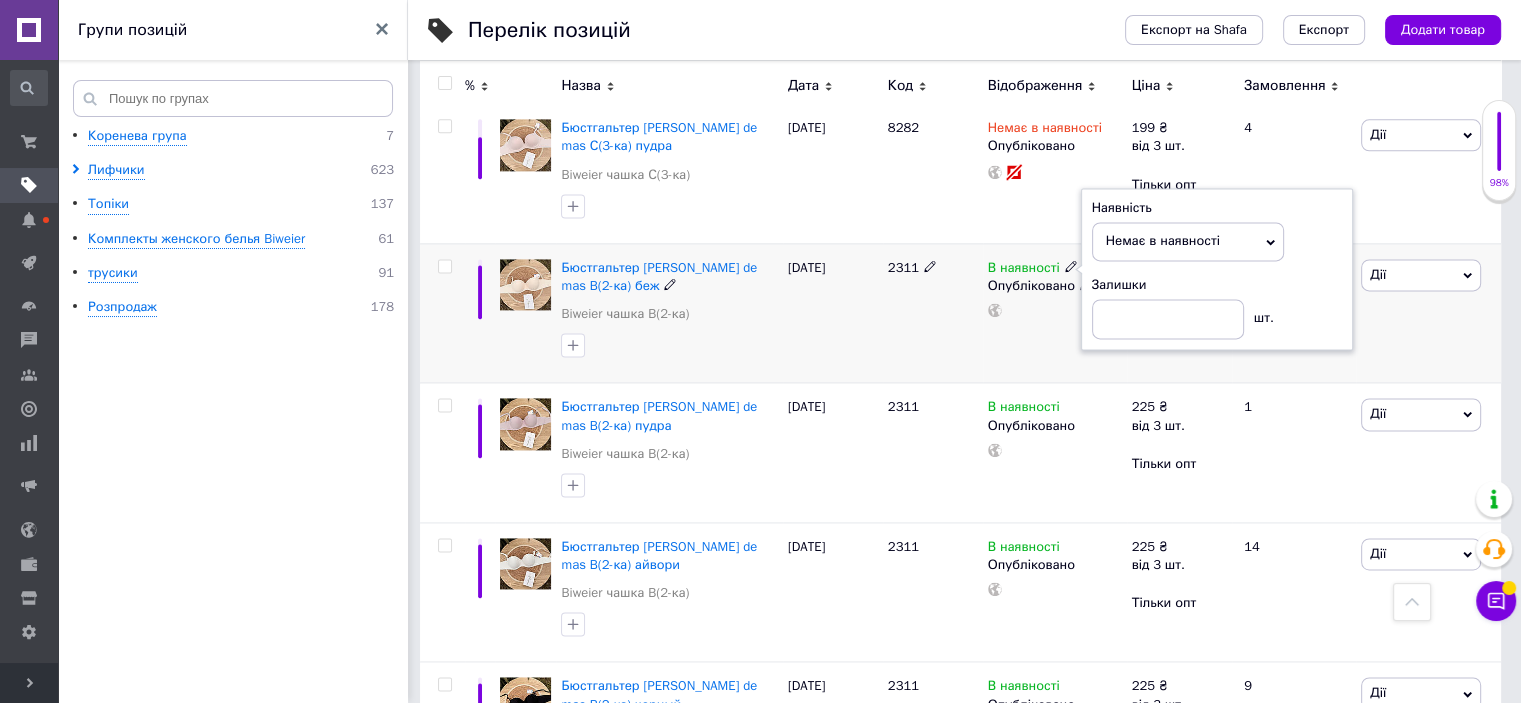 click on "2311" at bounding box center [933, 313] 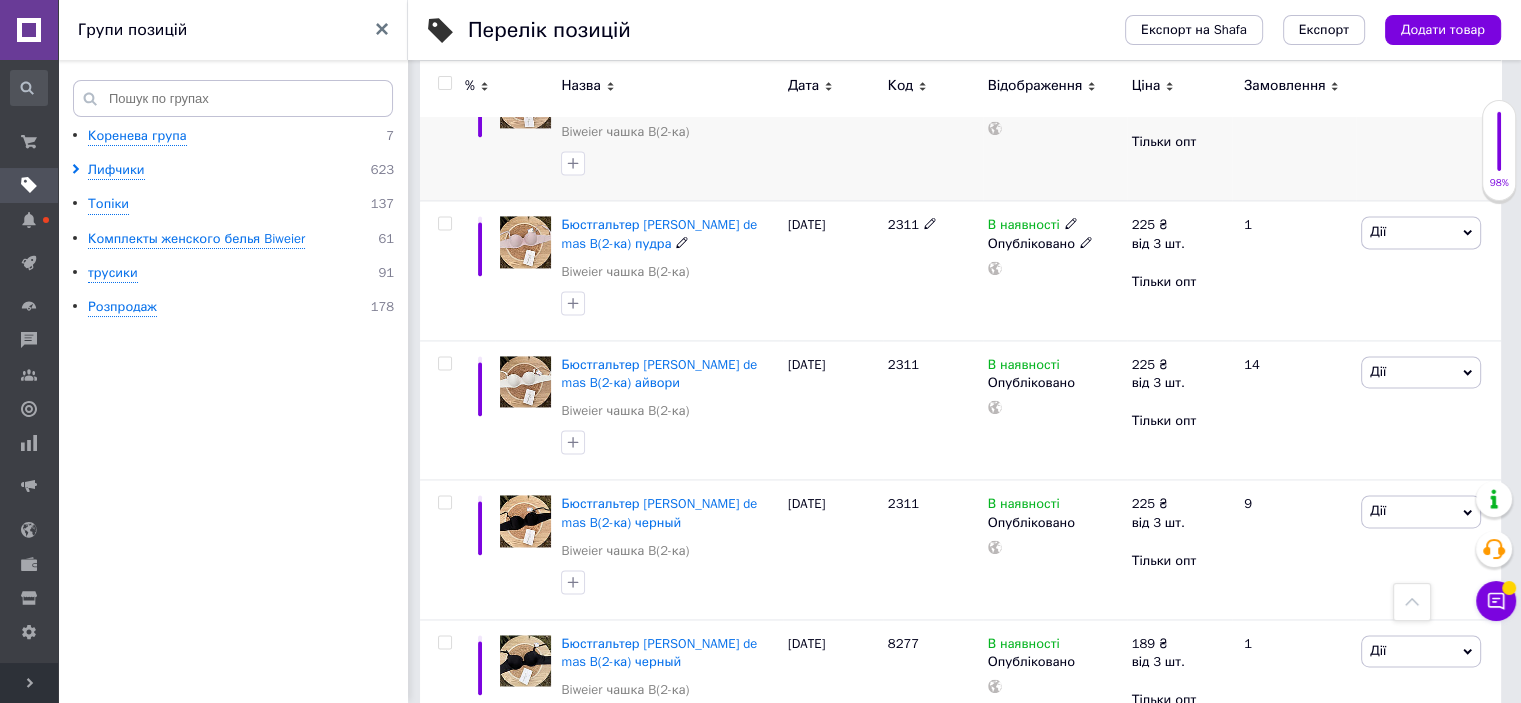 scroll, scrollTop: 2900, scrollLeft: 0, axis: vertical 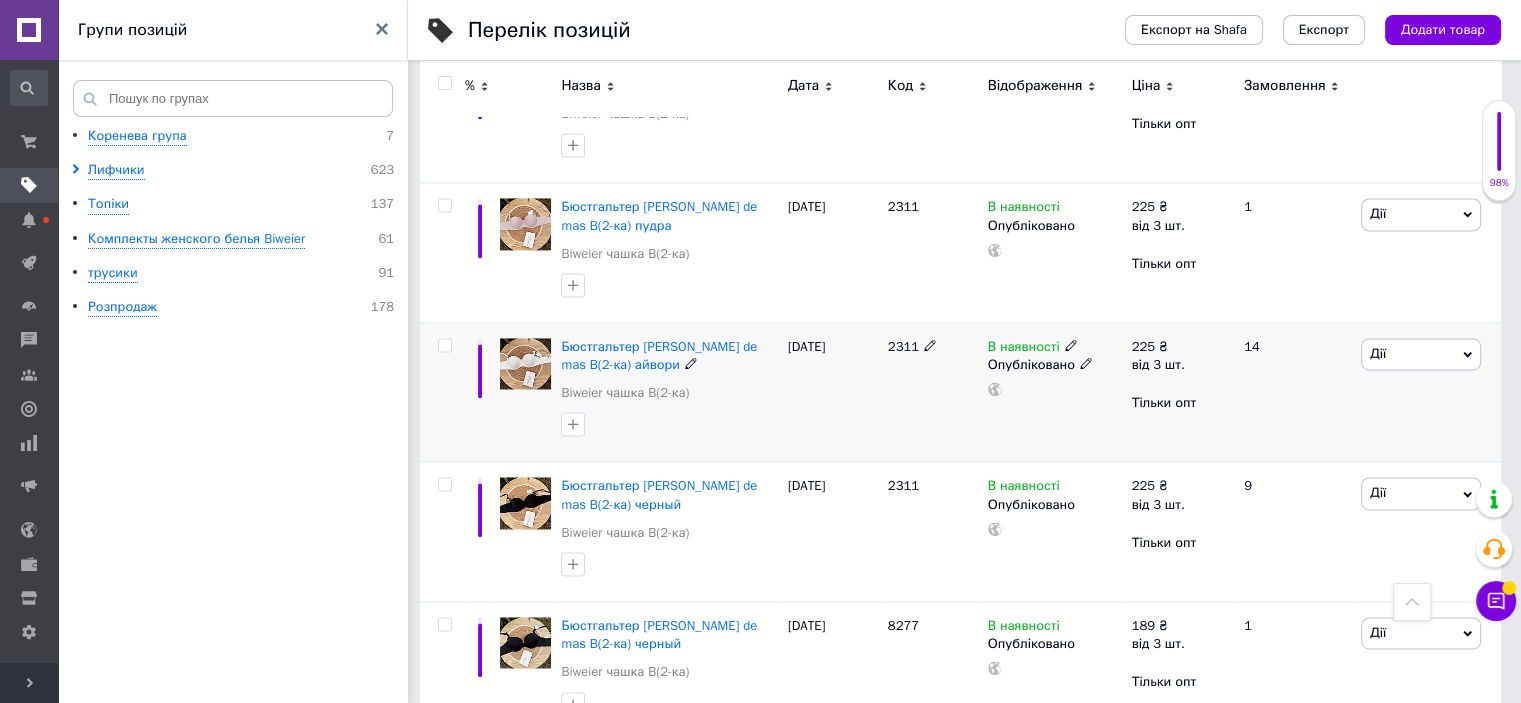 click 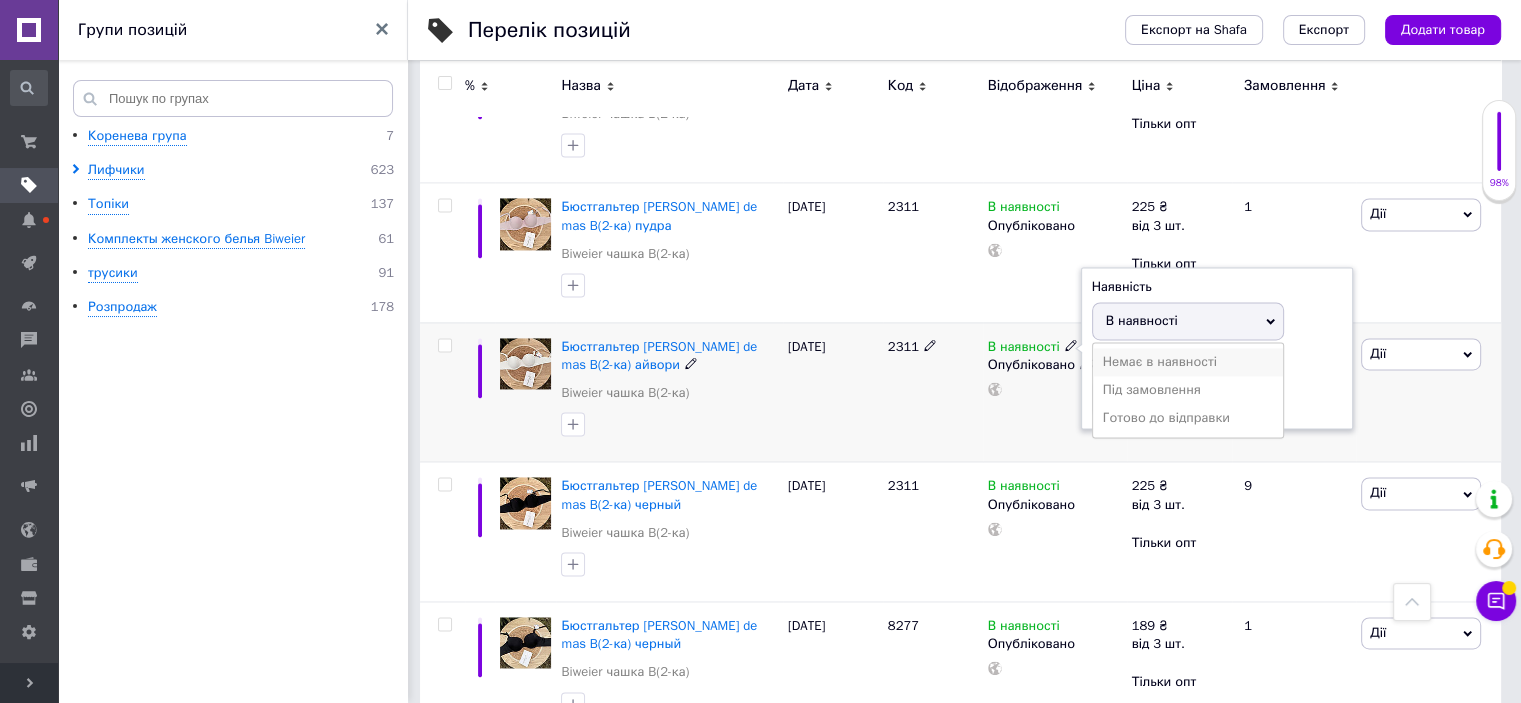 click on "Немає в наявності" at bounding box center [1188, 362] 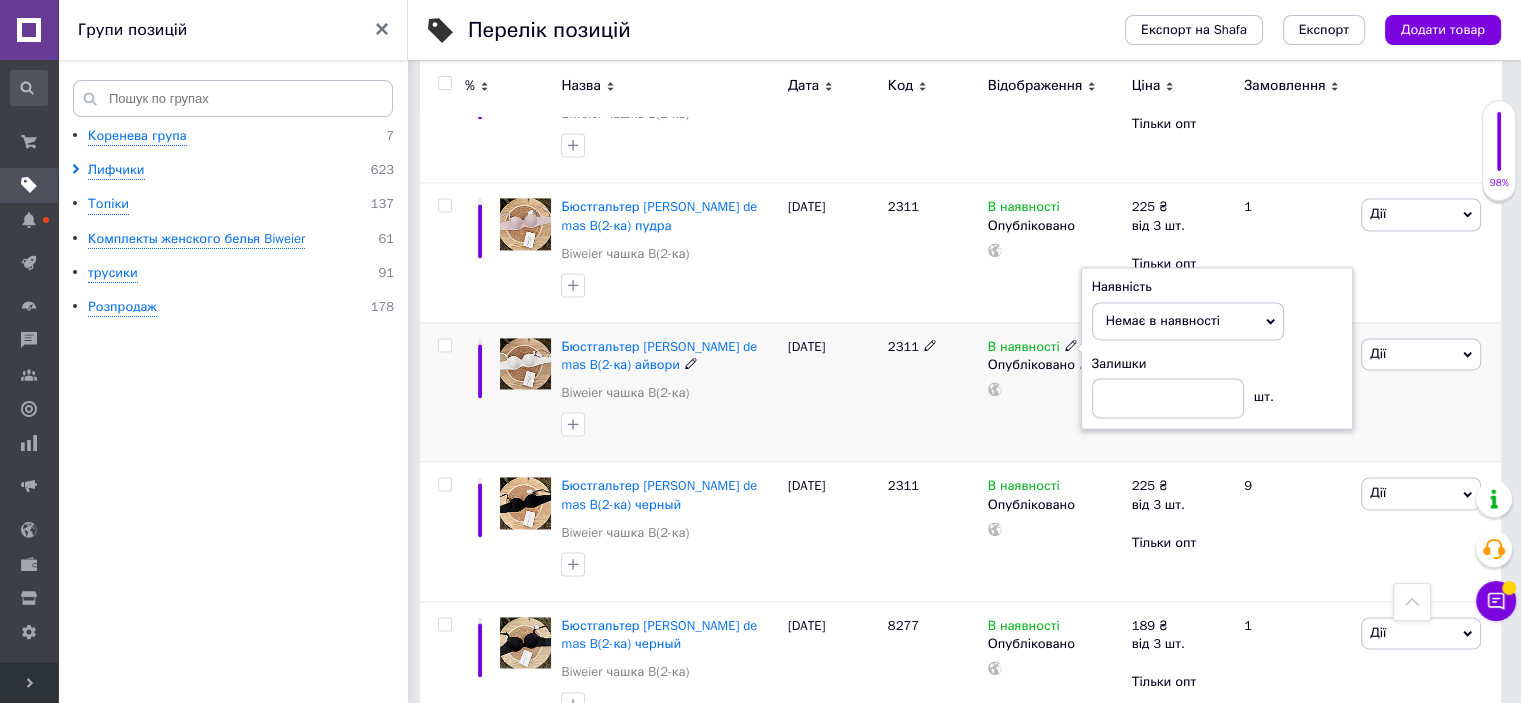 click on "2311" at bounding box center (933, 392) 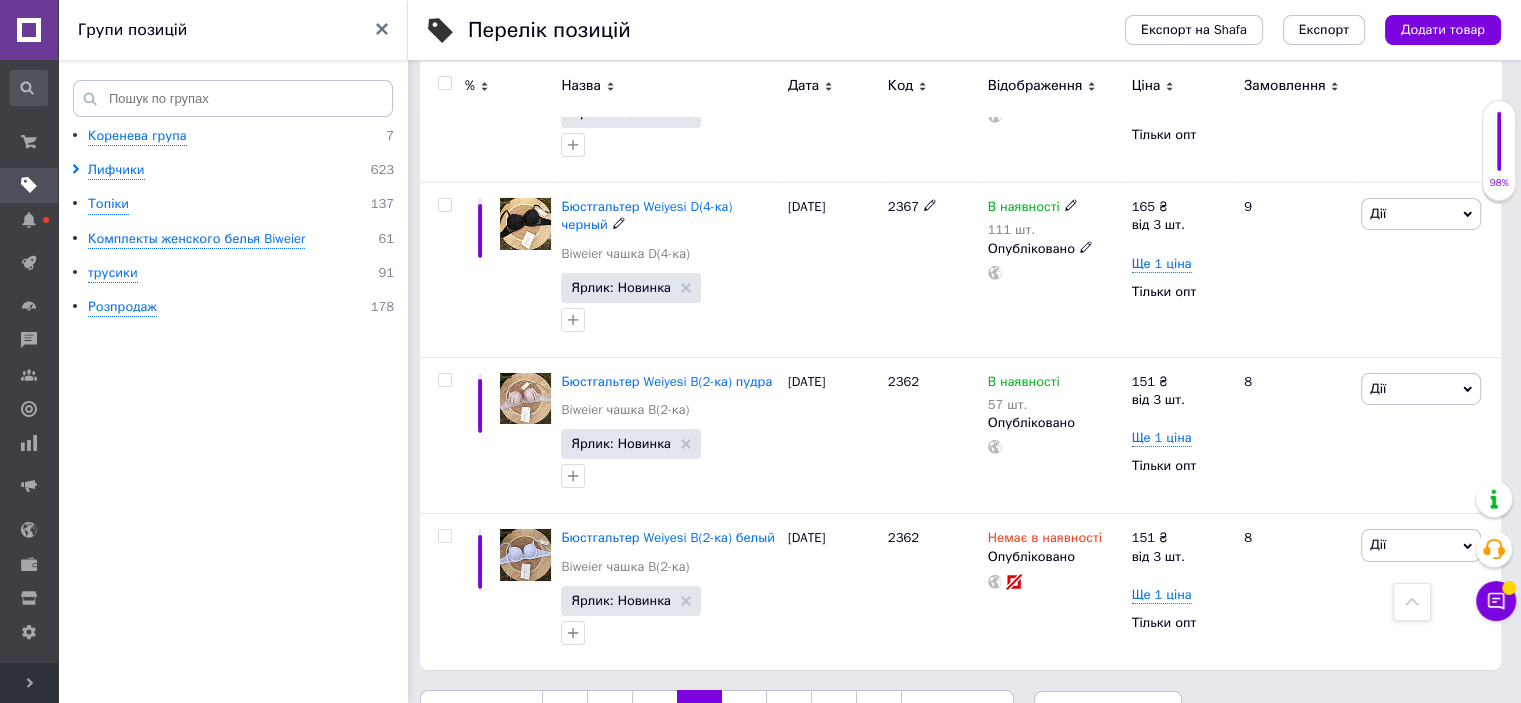 scroll, scrollTop: 14592, scrollLeft: 0, axis: vertical 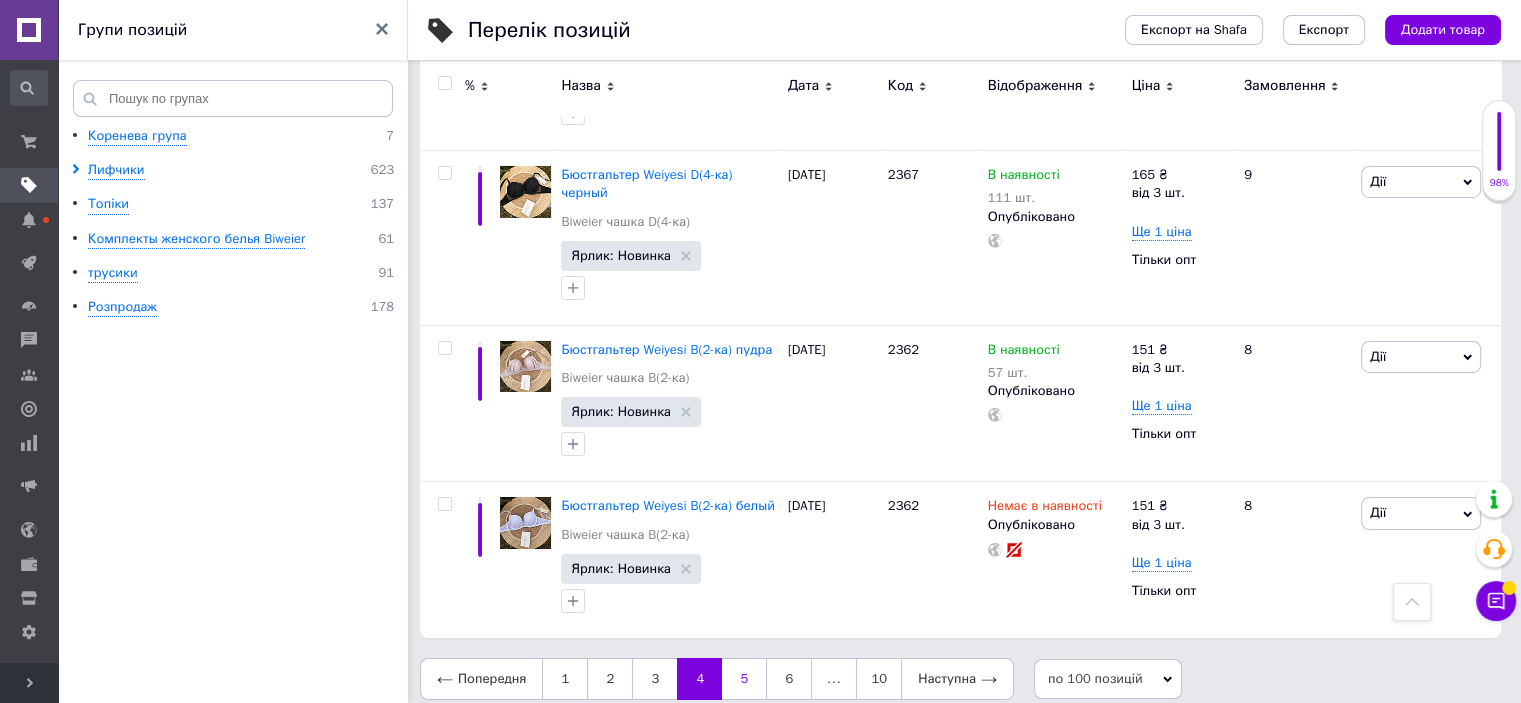click on "5" at bounding box center [744, 679] 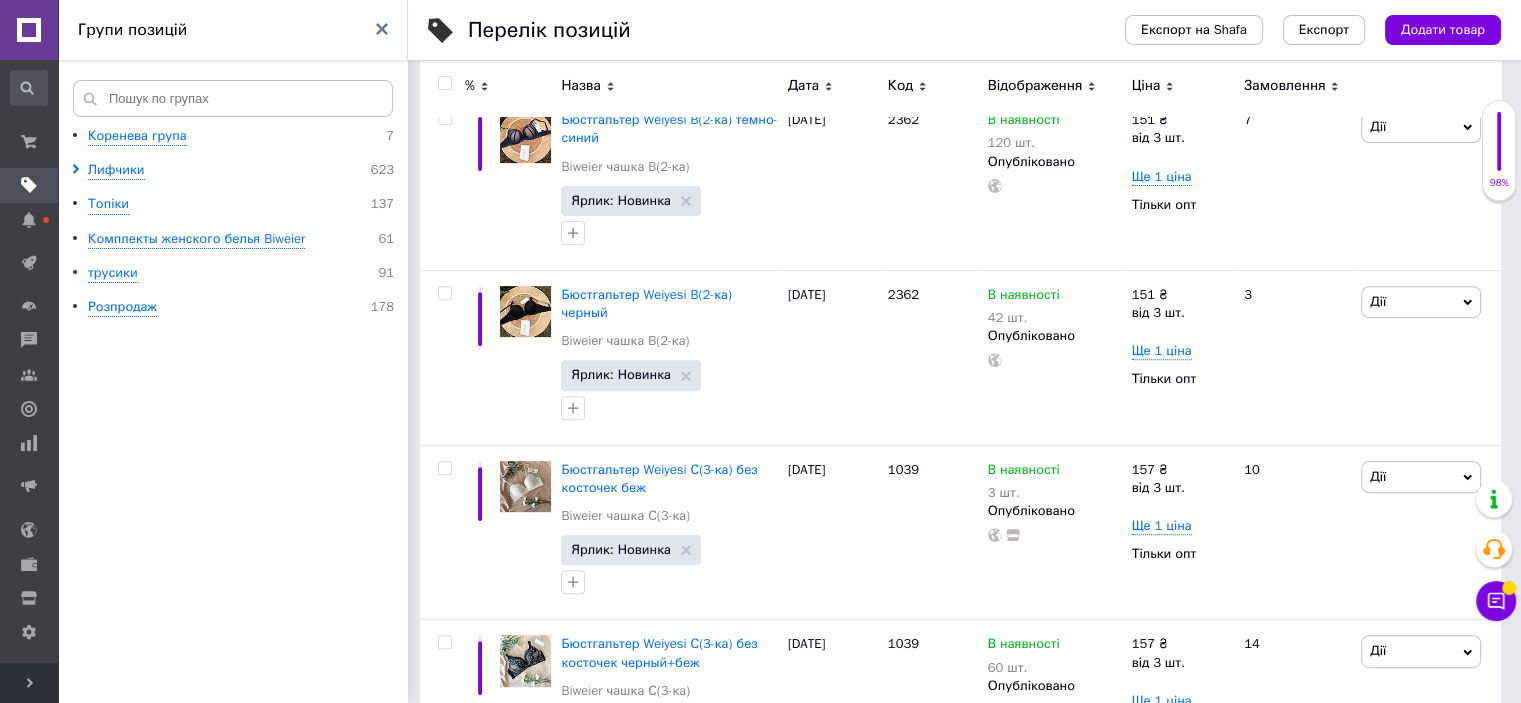 scroll, scrollTop: 800, scrollLeft: 0, axis: vertical 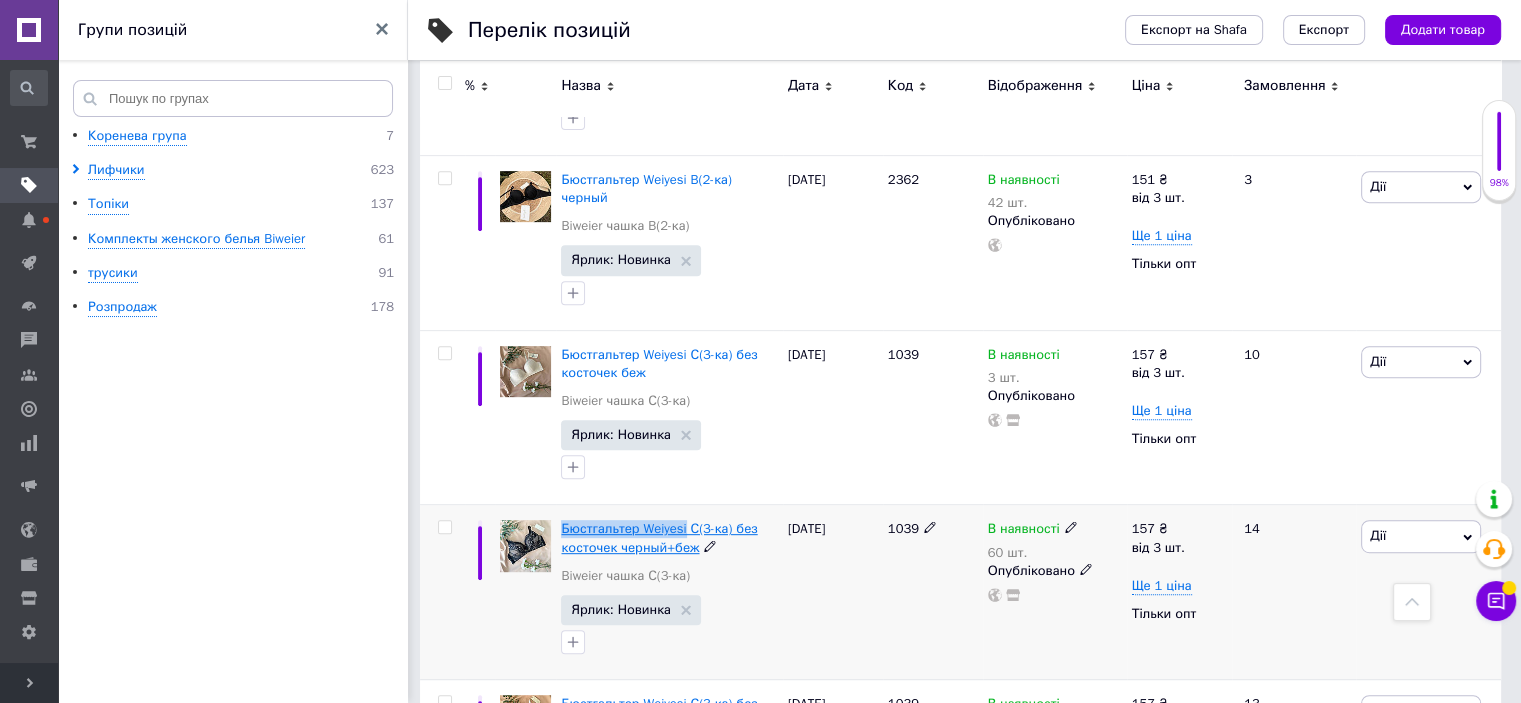 drag, startPoint x: 556, startPoint y: 493, endPoint x: 681, endPoint y: 514, distance: 126.751724 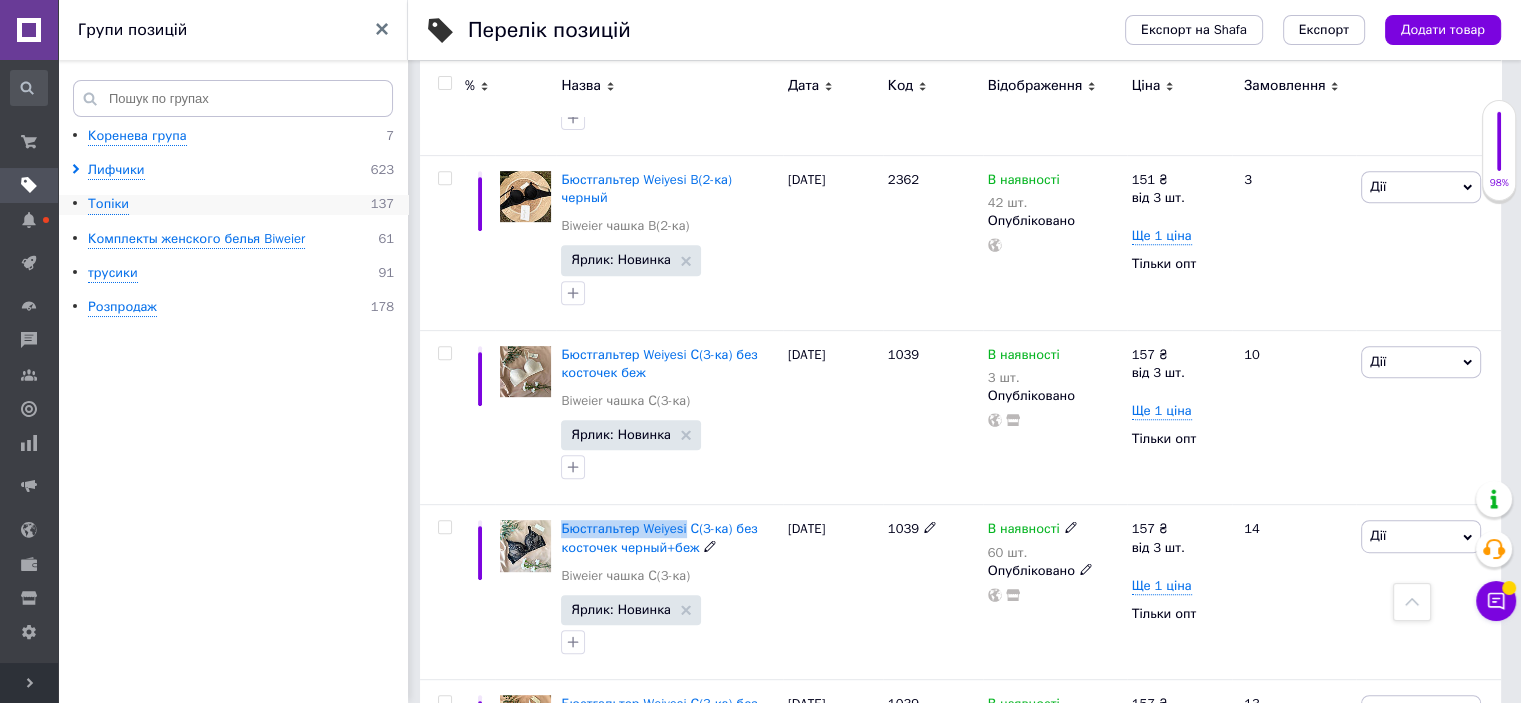 copy on "Бюстгальтер Weiyesi" 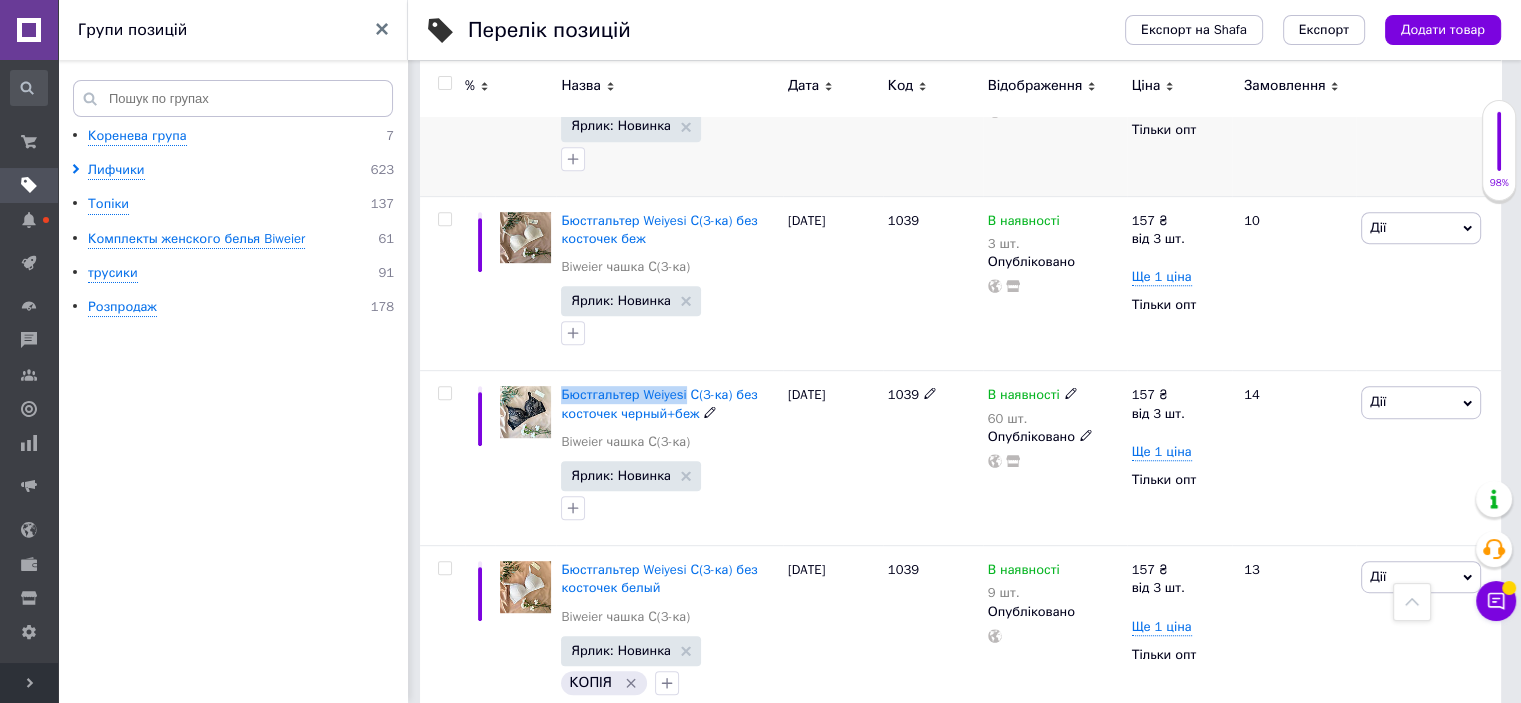 scroll, scrollTop: 900, scrollLeft: 0, axis: vertical 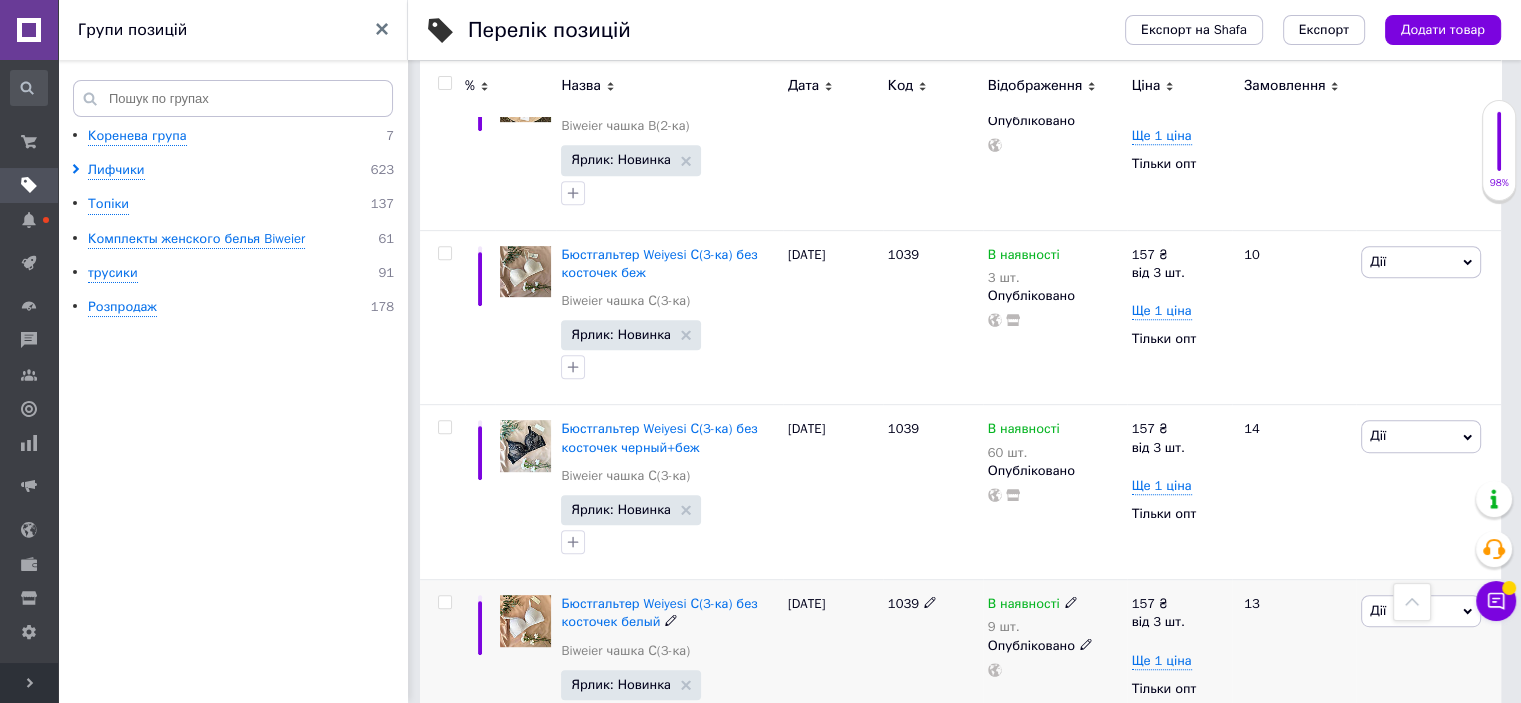 click 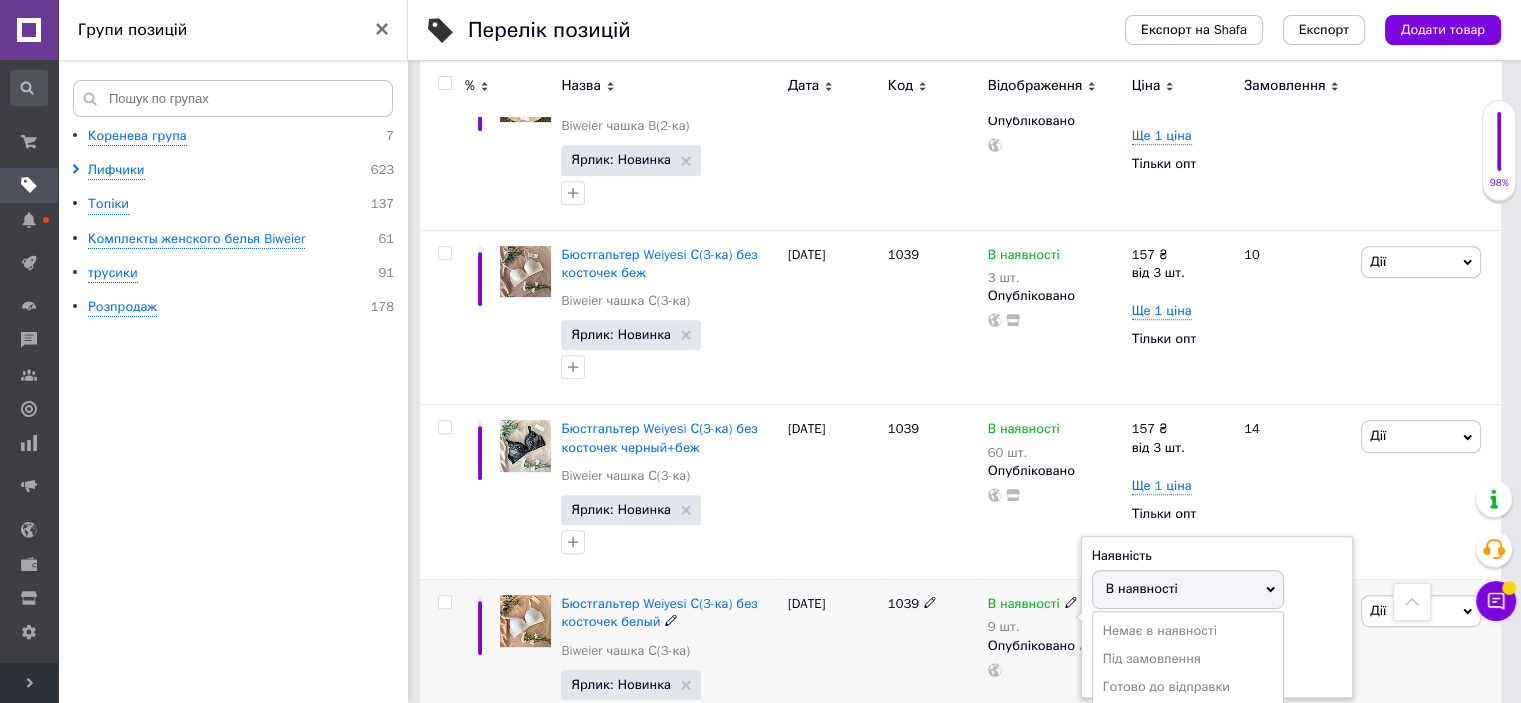 click 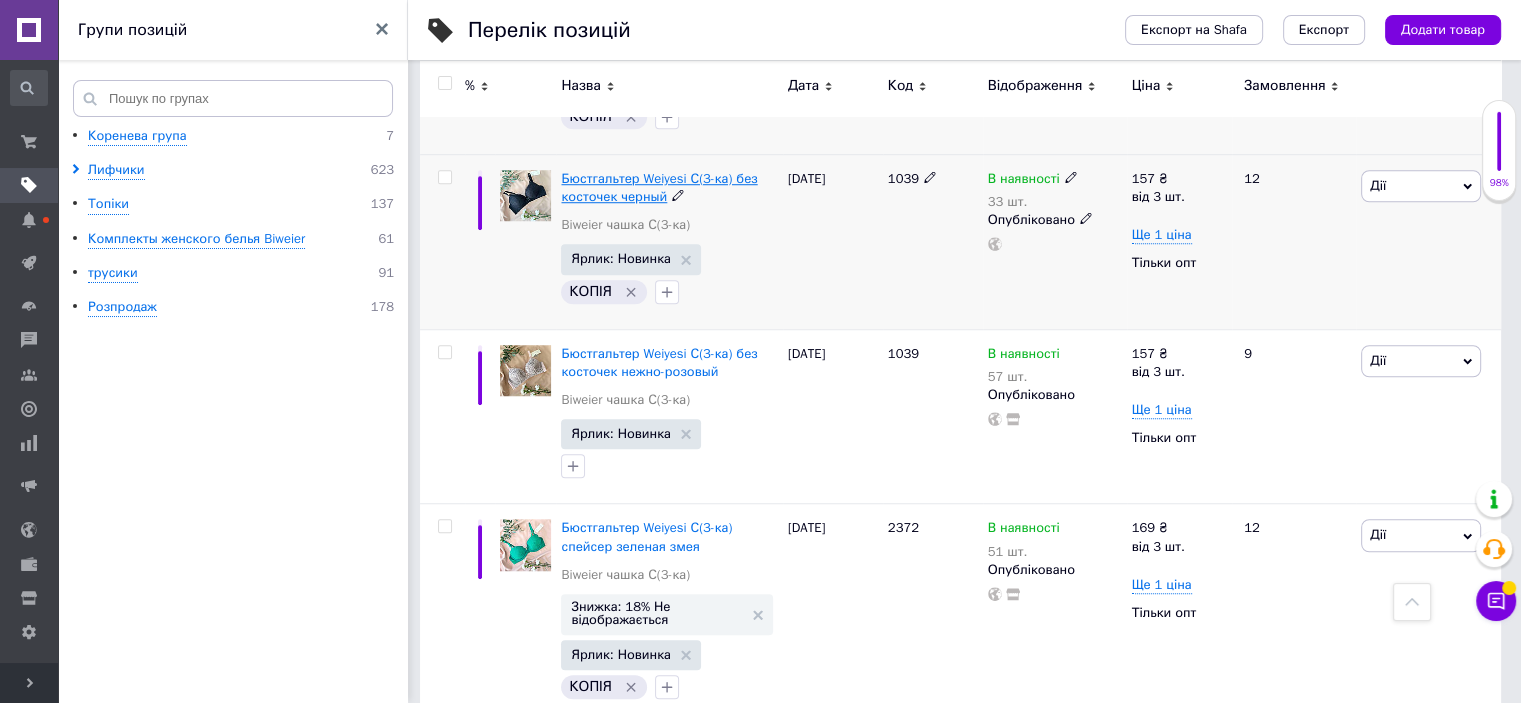 scroll, scrollTop: 1100, scrollLeft: 0, axis: vertical 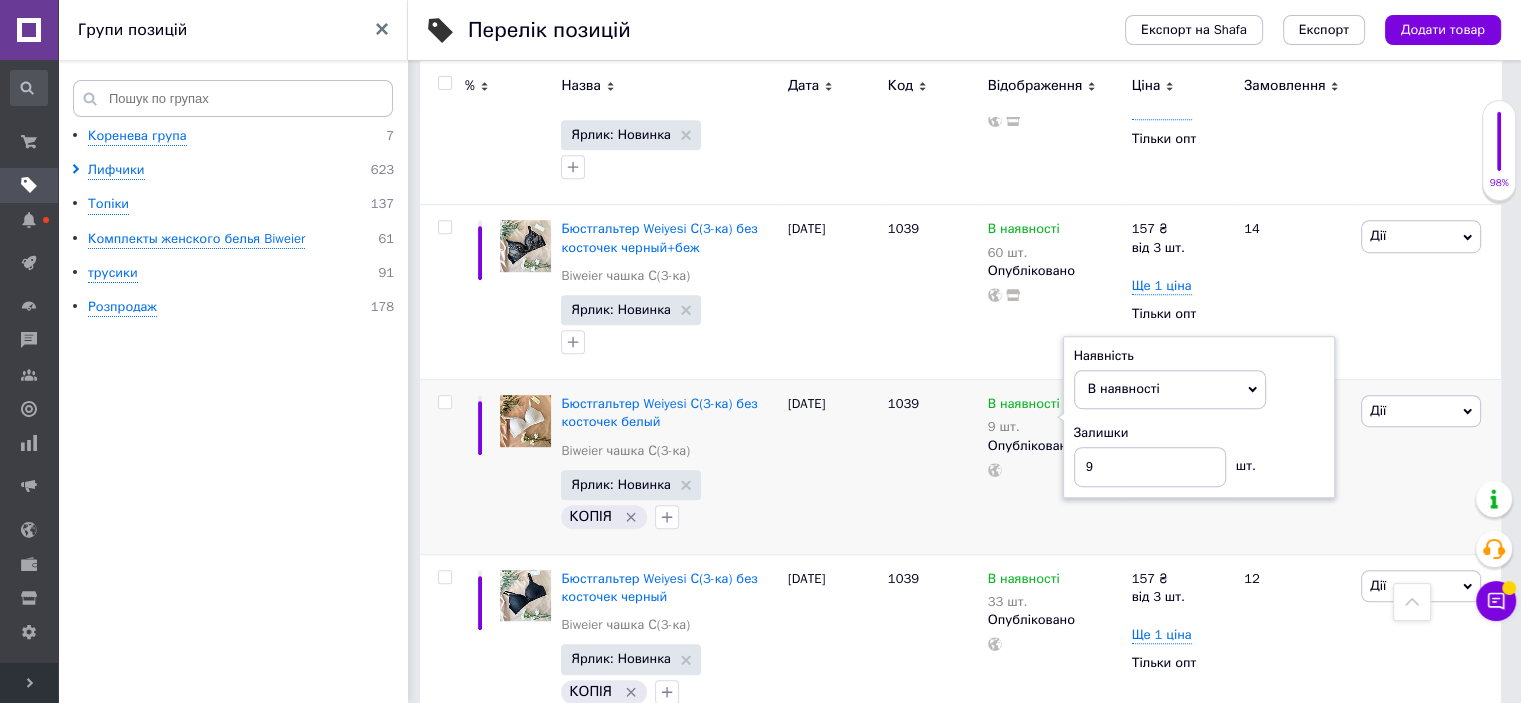 click on "[PERSON_NAME] група 7 Лифчики   623 Топіки 137 Комплекты женского белья Biweier 61 трусики 91 Розпродаж 178" at bounding box center [236, 418] 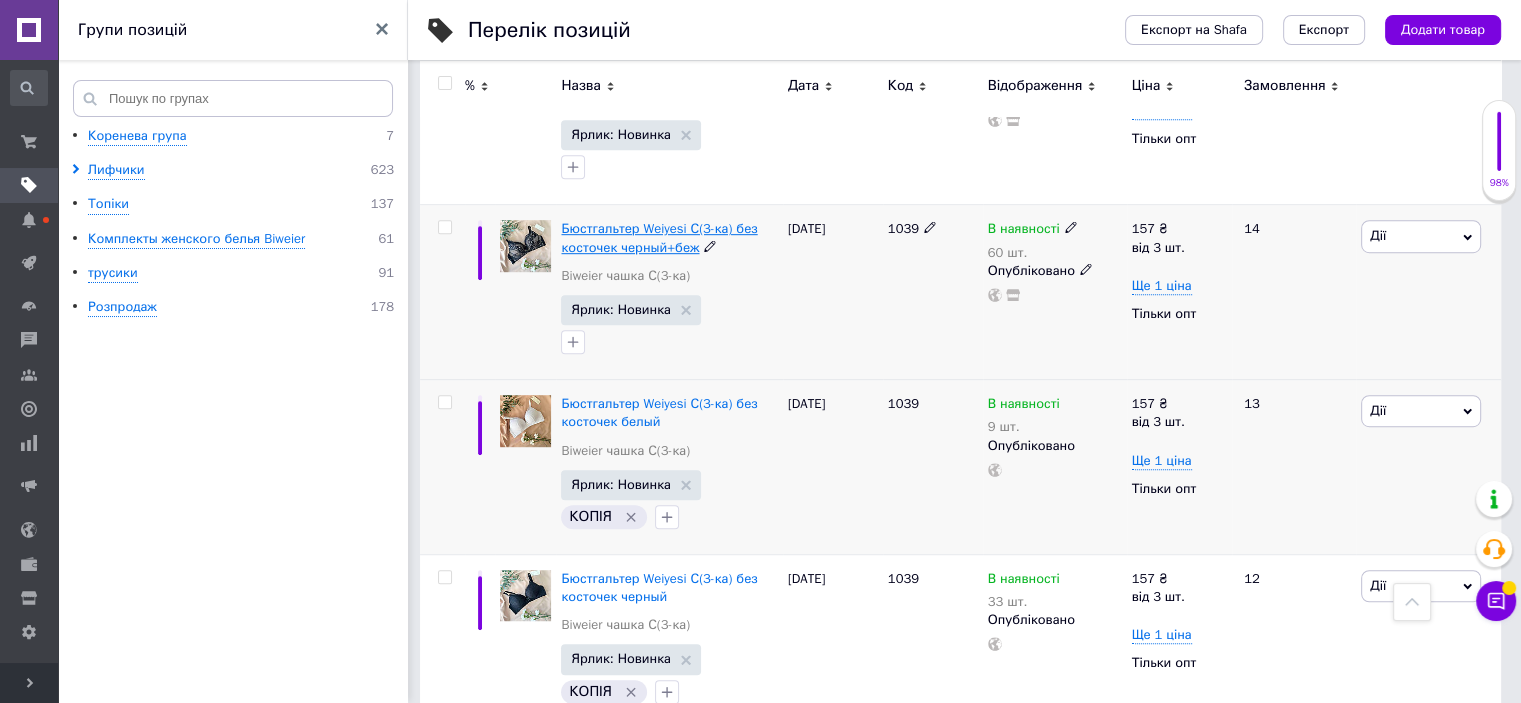 click on "Бюстгальтер Weiyesi С(3-ка) без косточек черный+беж" at bounding box center [659, 237] 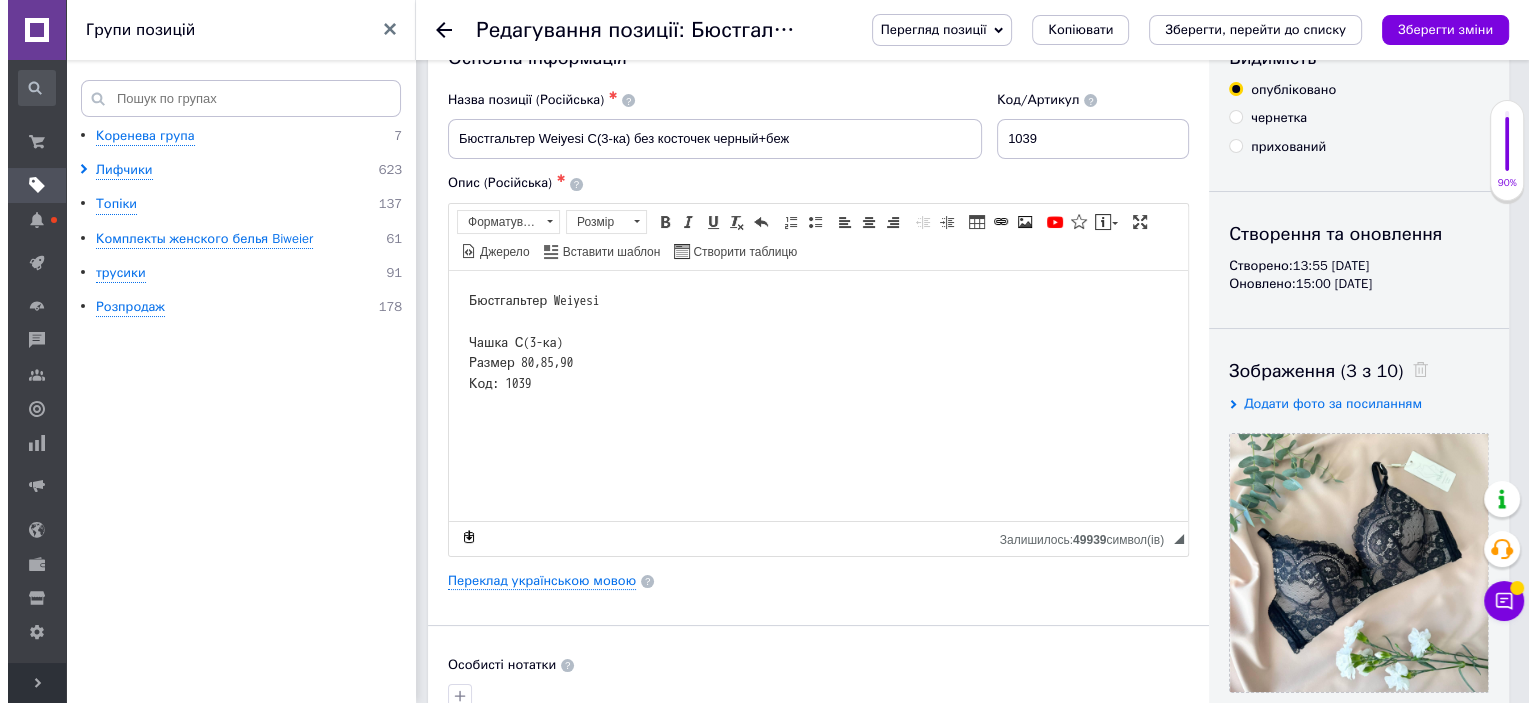 scroll, scrollTop: 100, scrollLeft: 0, axis: vertical 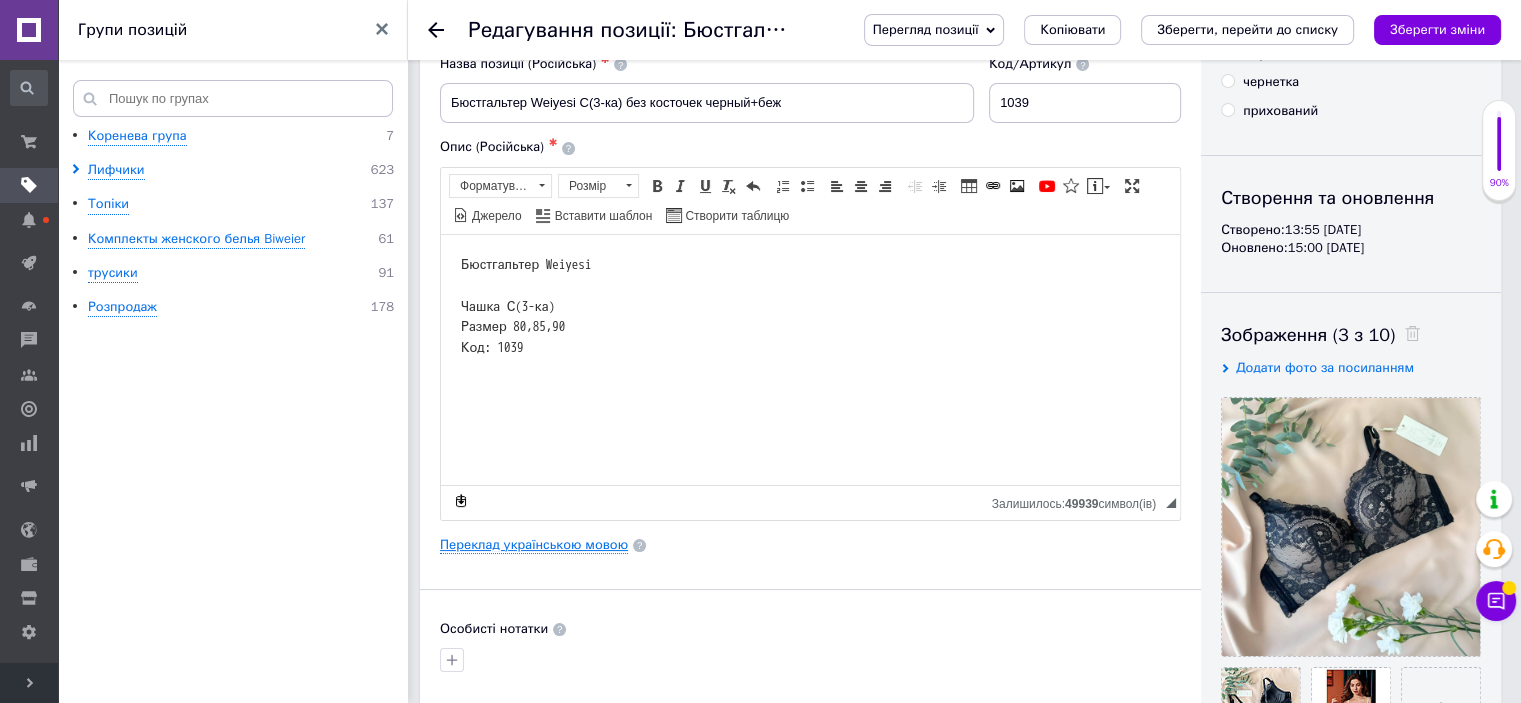 click on "Переклад українською мовою" at bounding box center (534, 545) 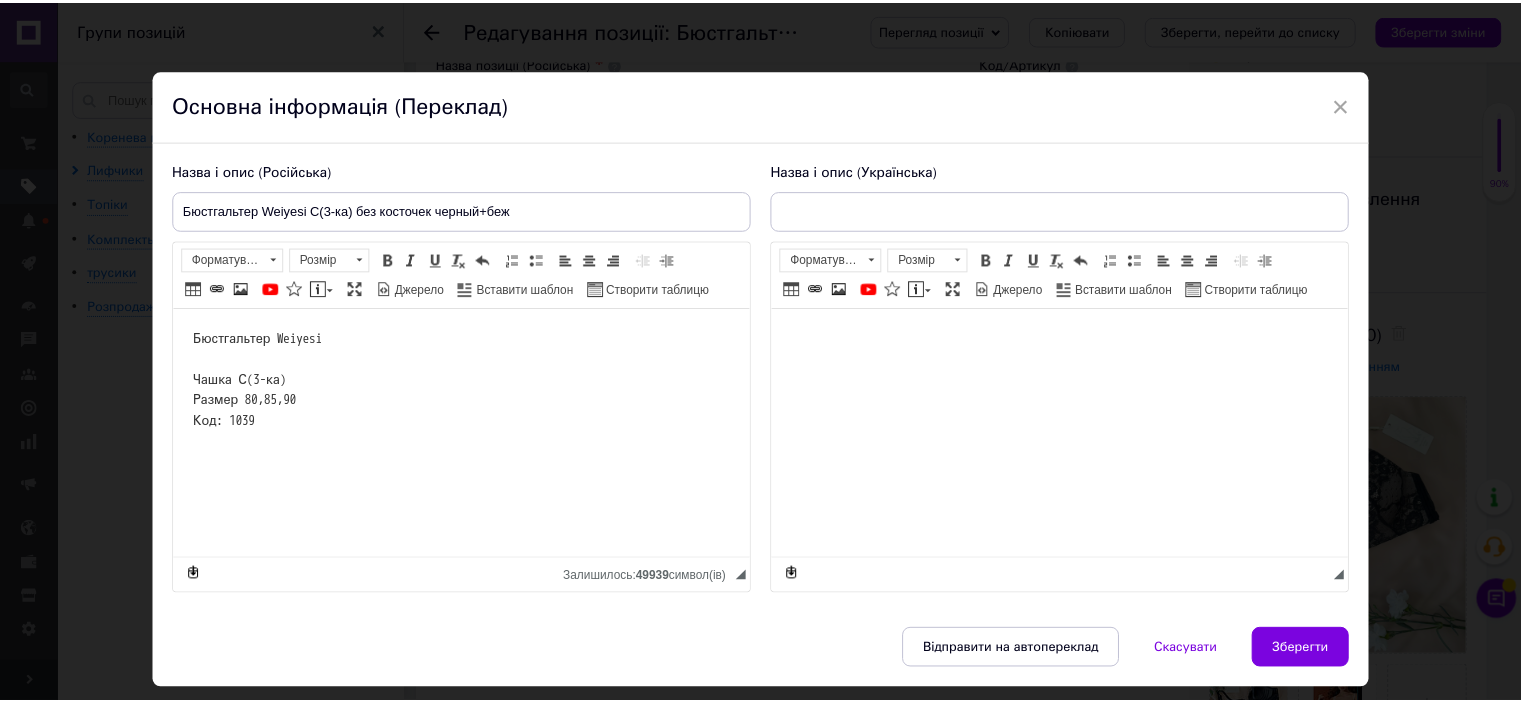 scroll, scrollTop: 0, scrollLeft: 0, axis: both 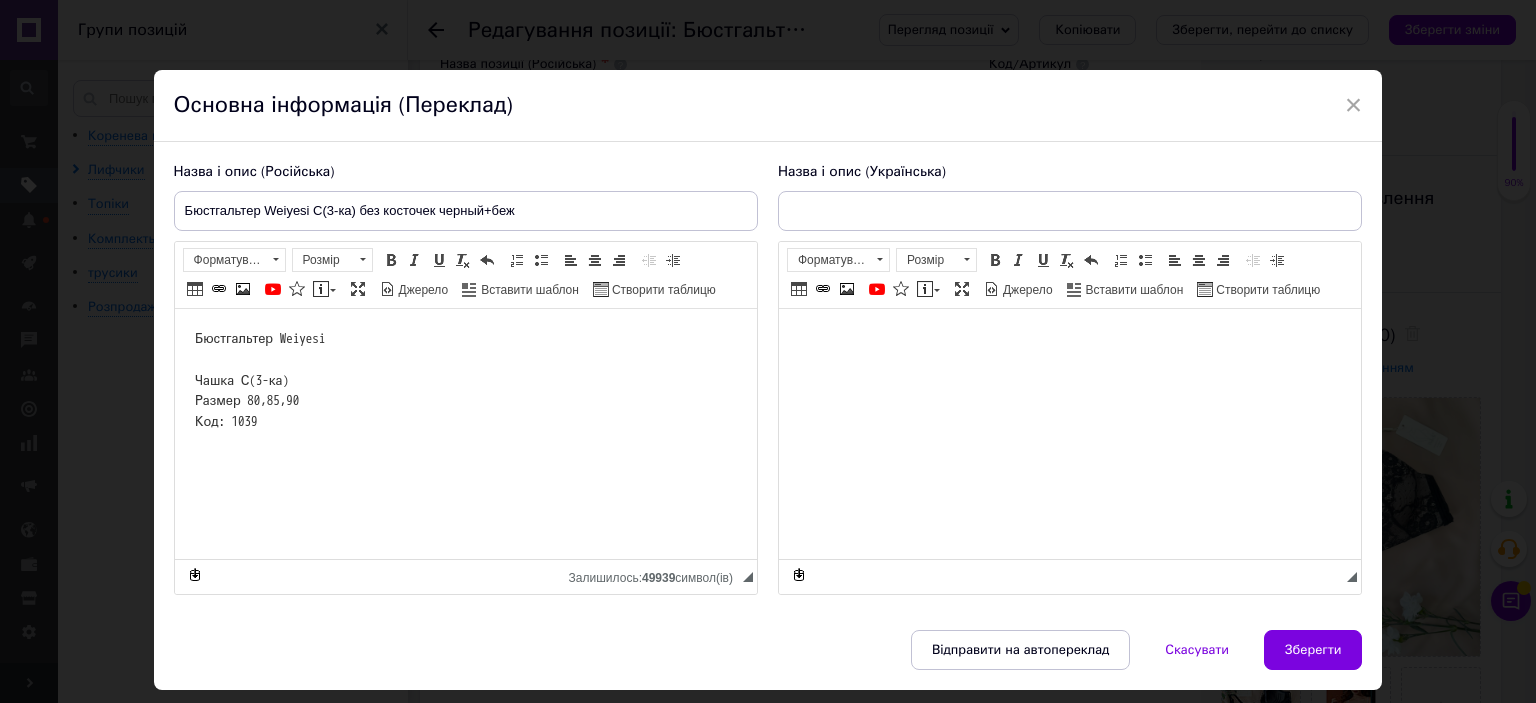 type on "Бюстгальтер Weiyesi С(3-ка) без косточек чорний+беж" 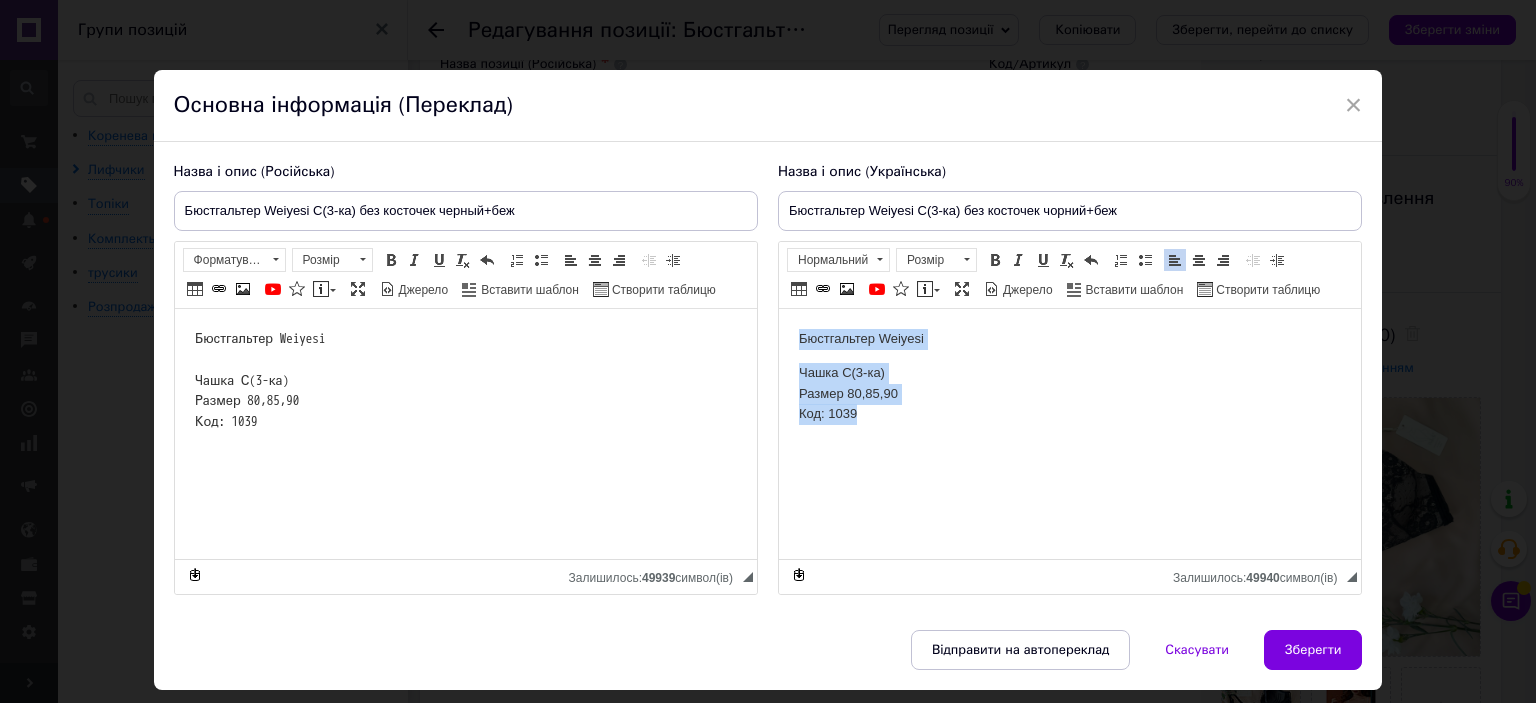 drag, startPoint x: 797, startPoint y: 334, endPoint x: 871, endPoint y: 411, distance: 106.7942 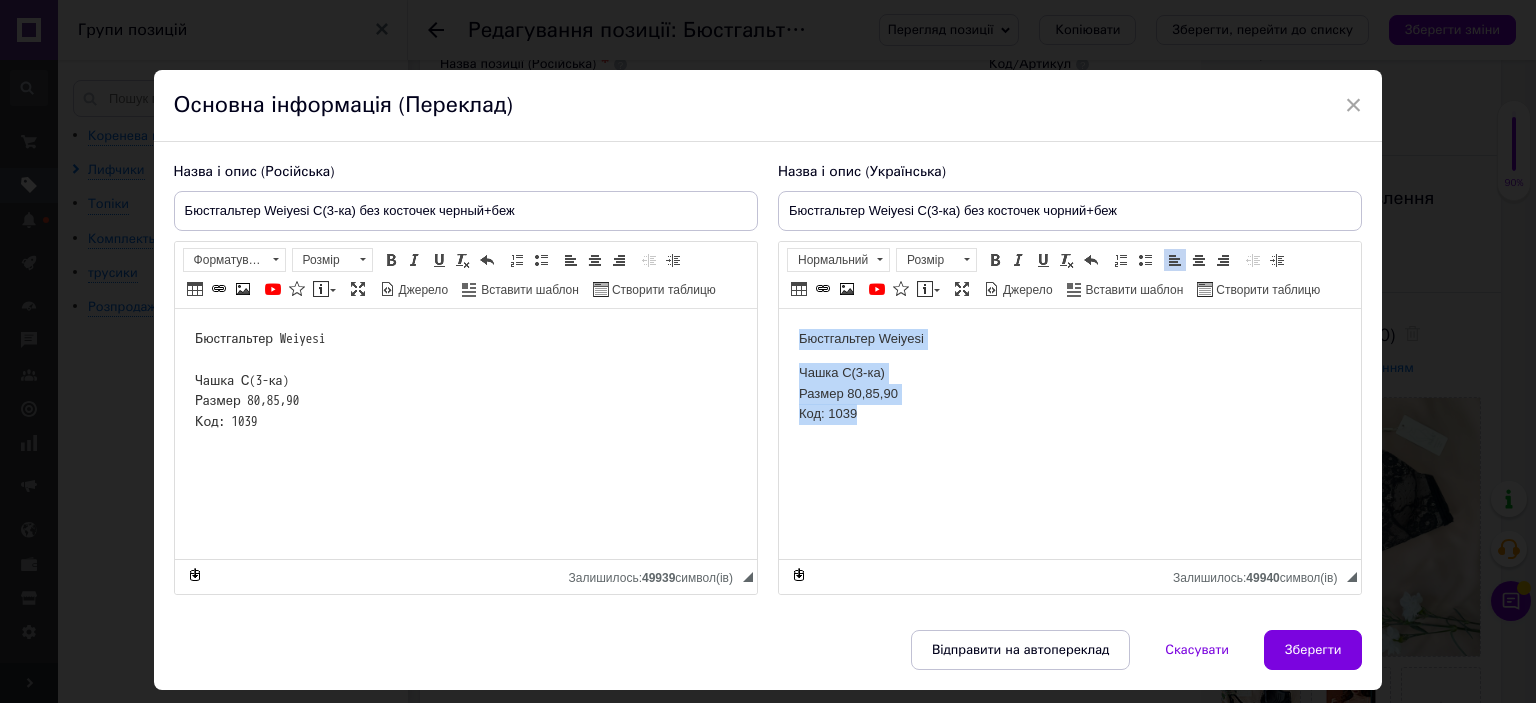 copy on "Бюстгальтер Weiyesi Чашка С(3-ка) Размер 80,85,90 Код: 1039" 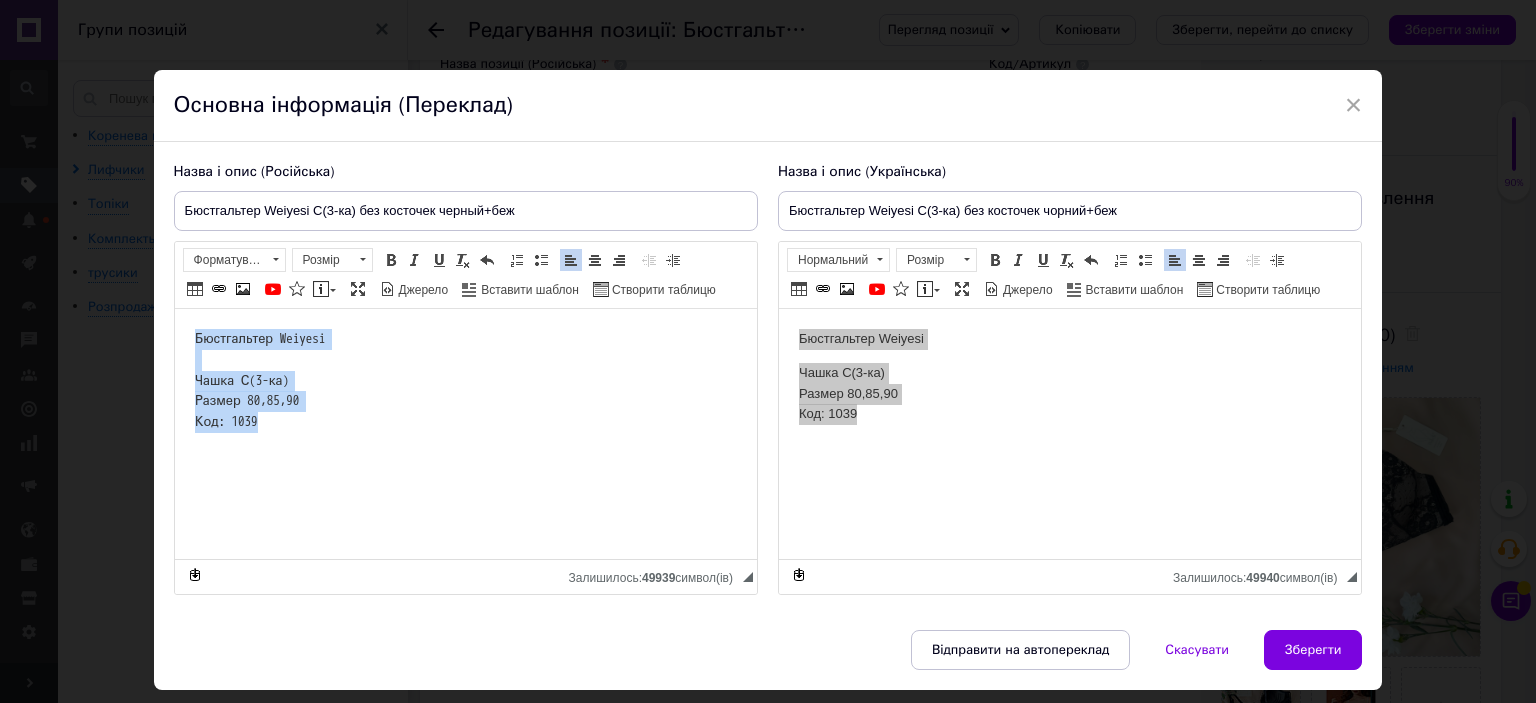 drag, startPoint x: 193, startPoint y: 338, endPoint x: 273, endPoint y: 414, distance: 110.34492 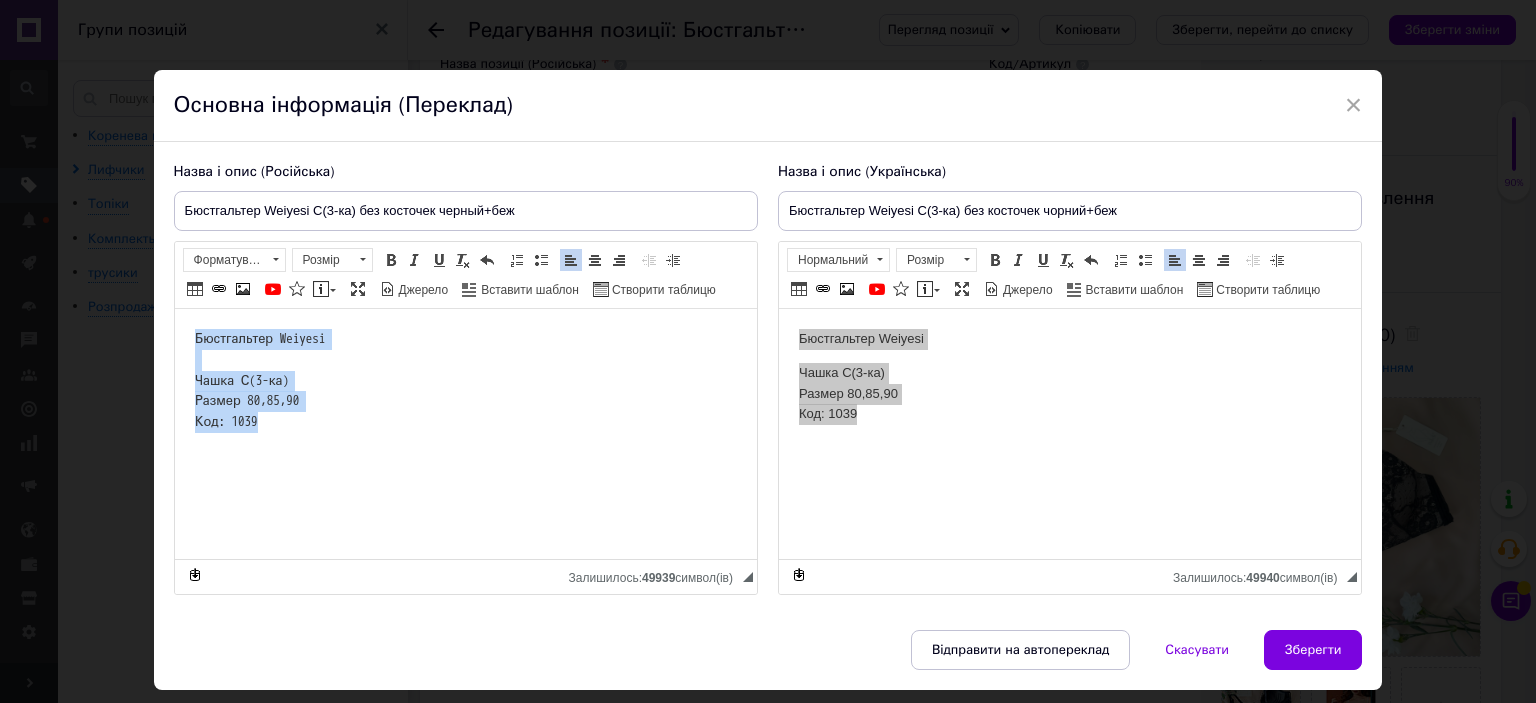 copy on "Бюстгальтер Weiyesi
Чашка С(3-ка)
Размер 80,85,90
Код: 1039" 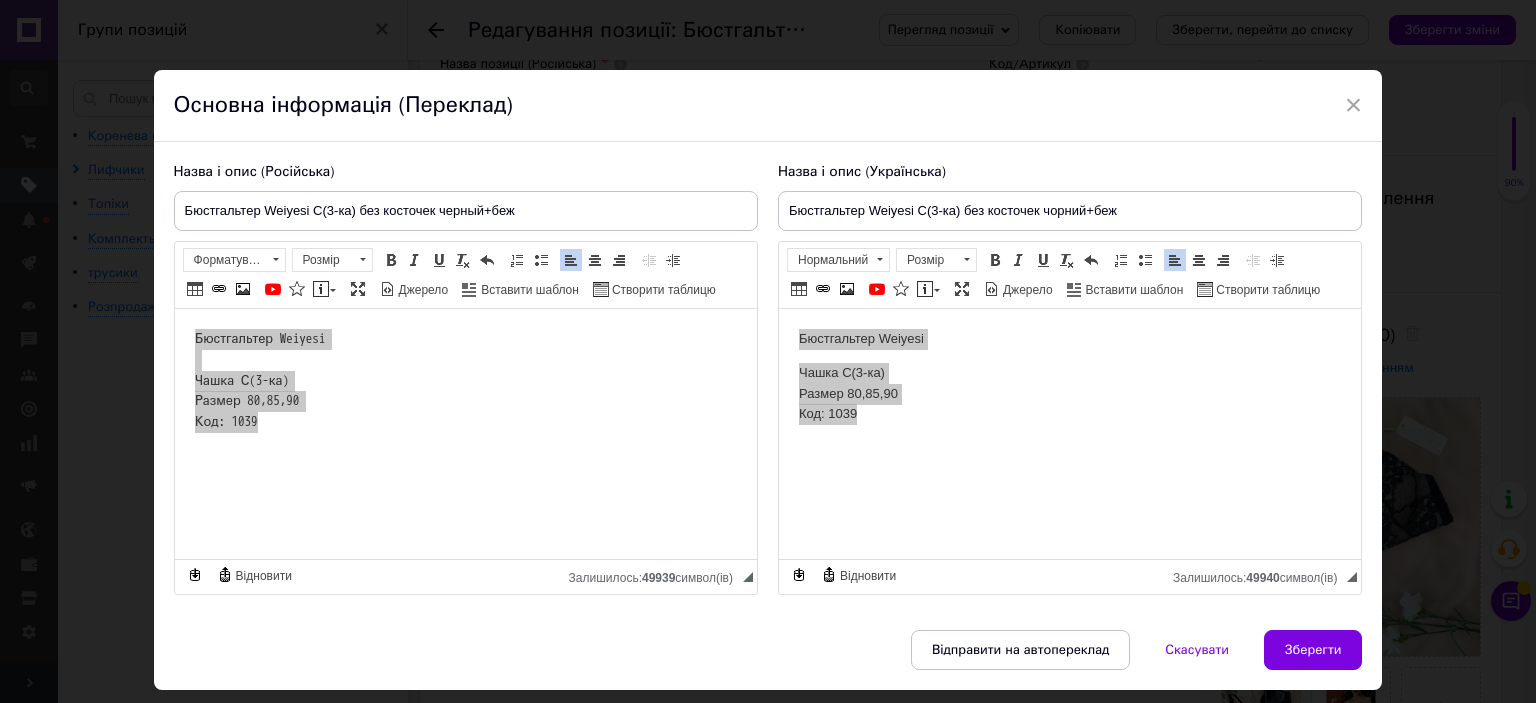 click on "Основна інформація (Переклад)" at bounding box center (768, 106) 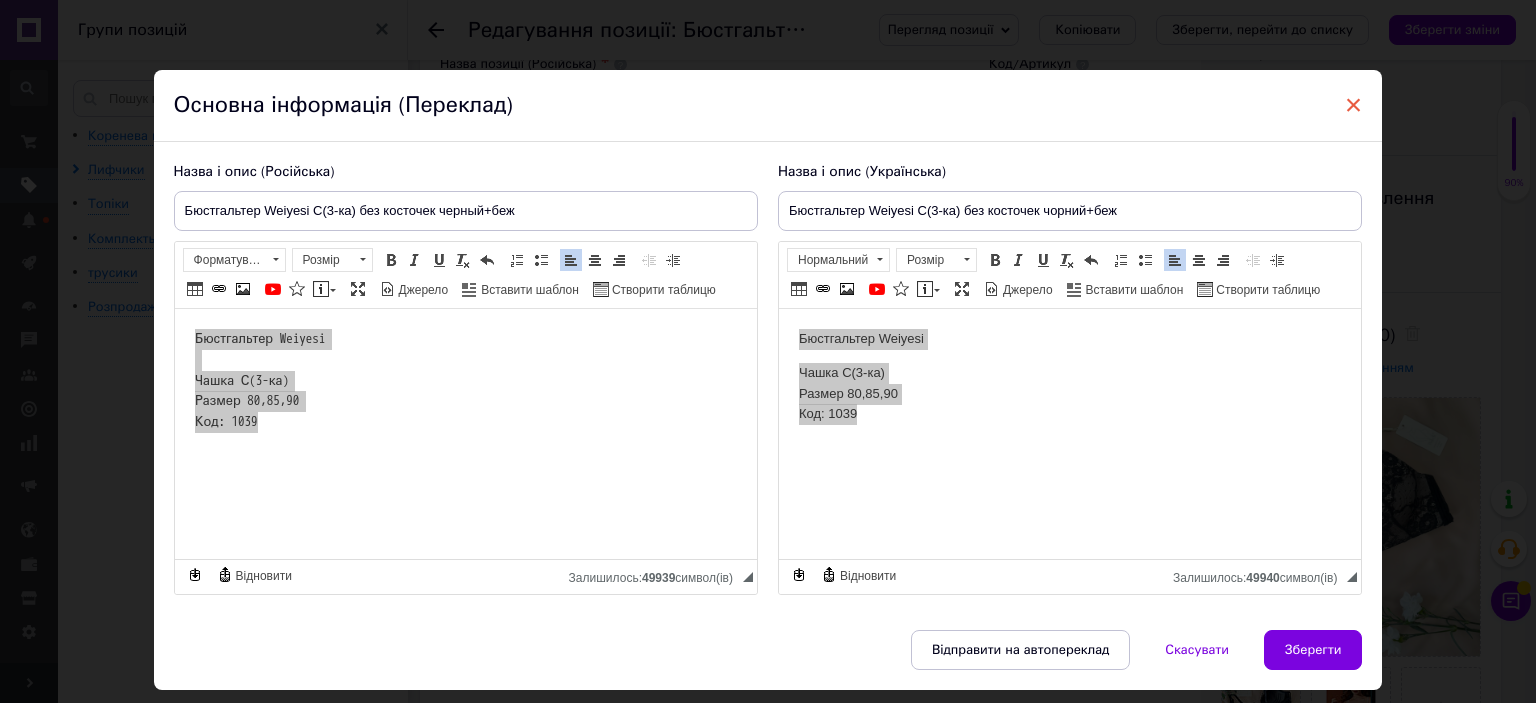 click on "×" at bounding box center (1354, 105) 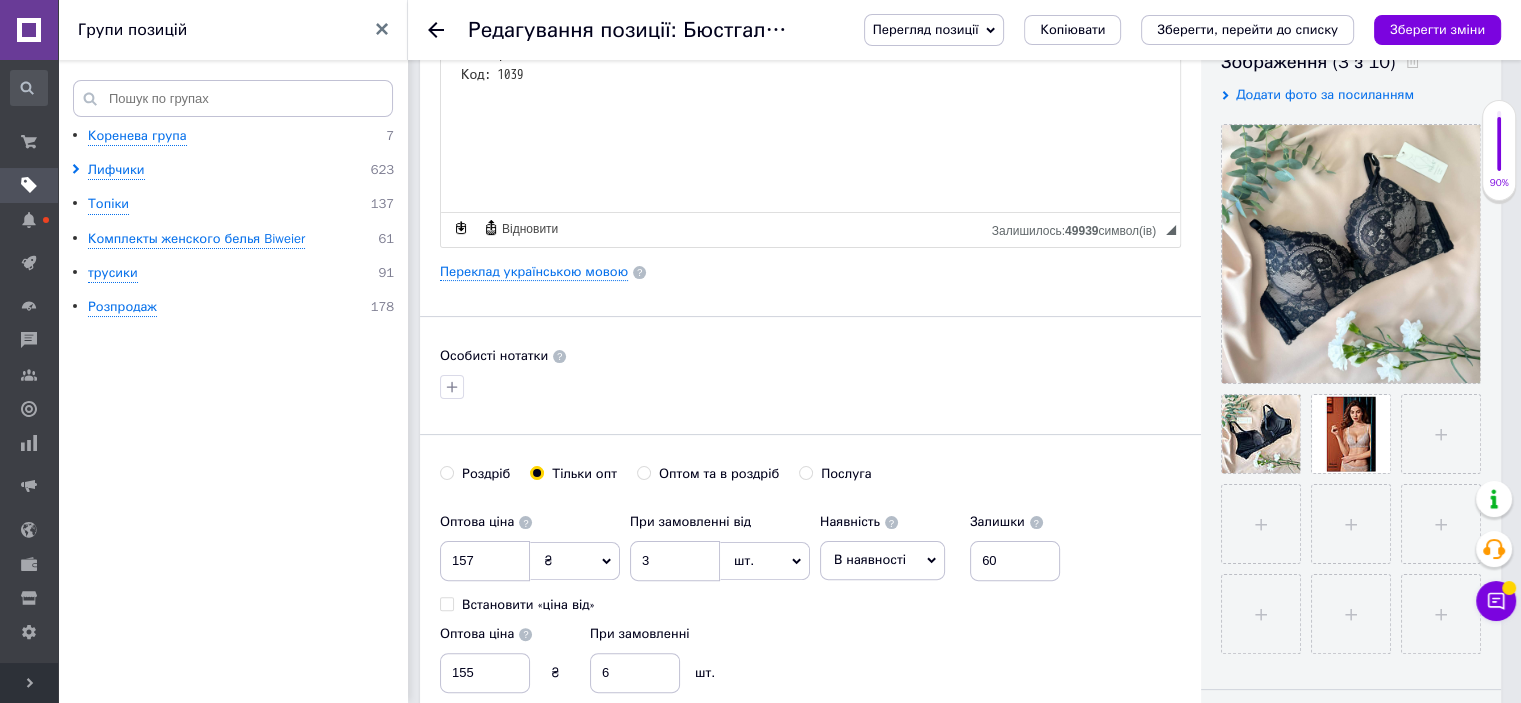 scroll, scrollTop: 400, scrollLeft: 0, axis: vertical 